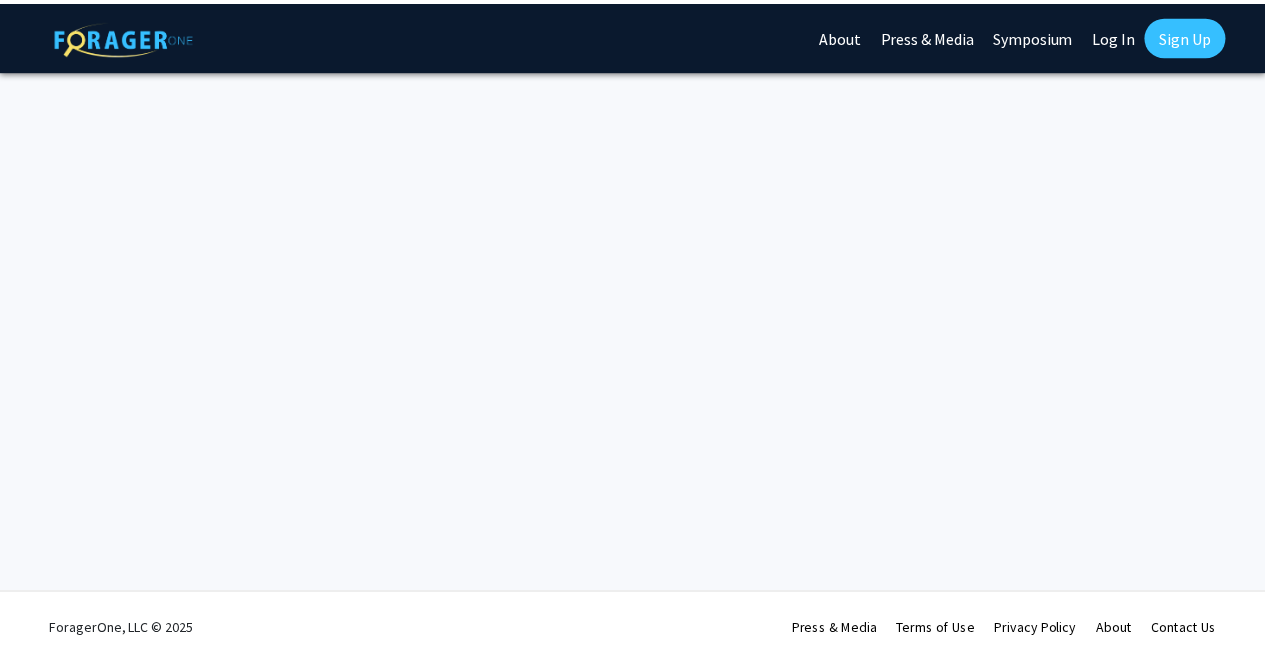 scroll, scrollTop: 0, scrollLeft: 0, axis: both 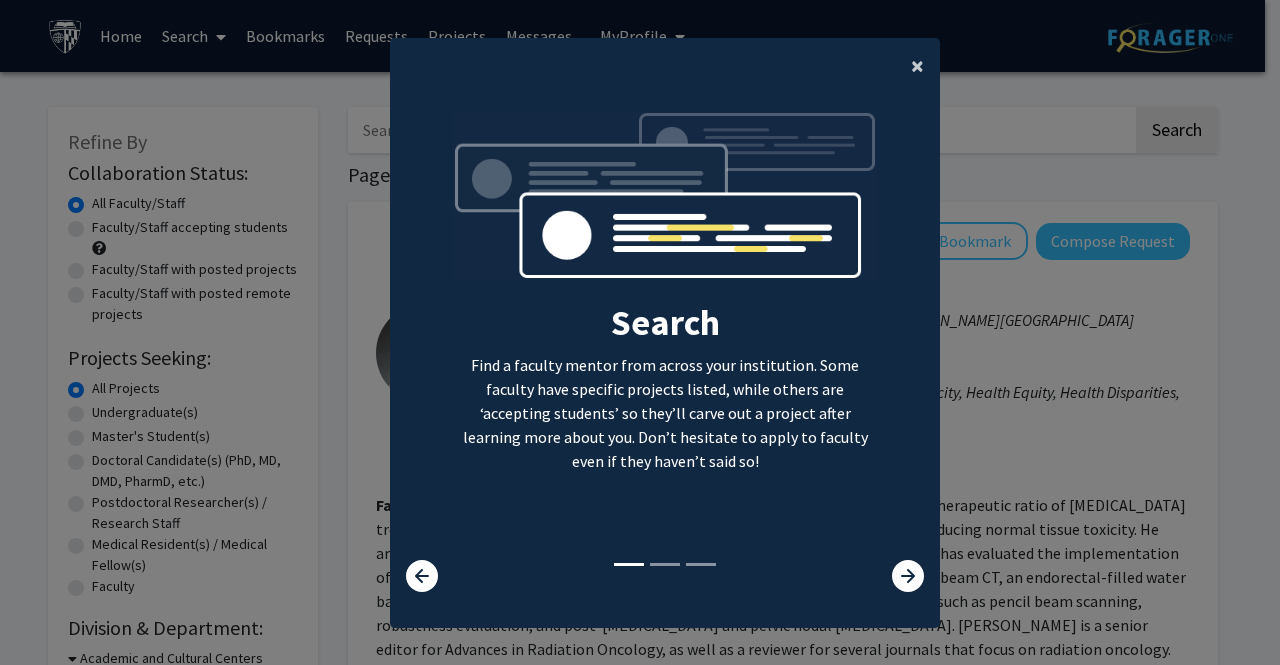 click on "×" 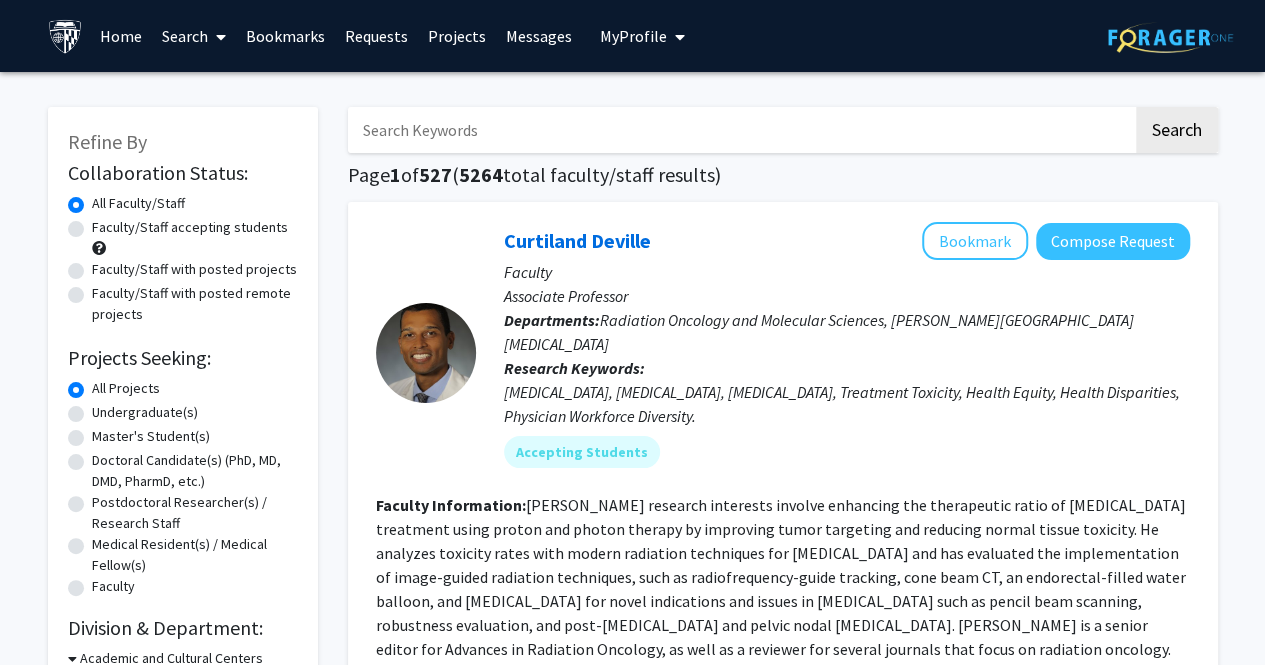 click on "My   Profile" at bounding box center [633, 36] 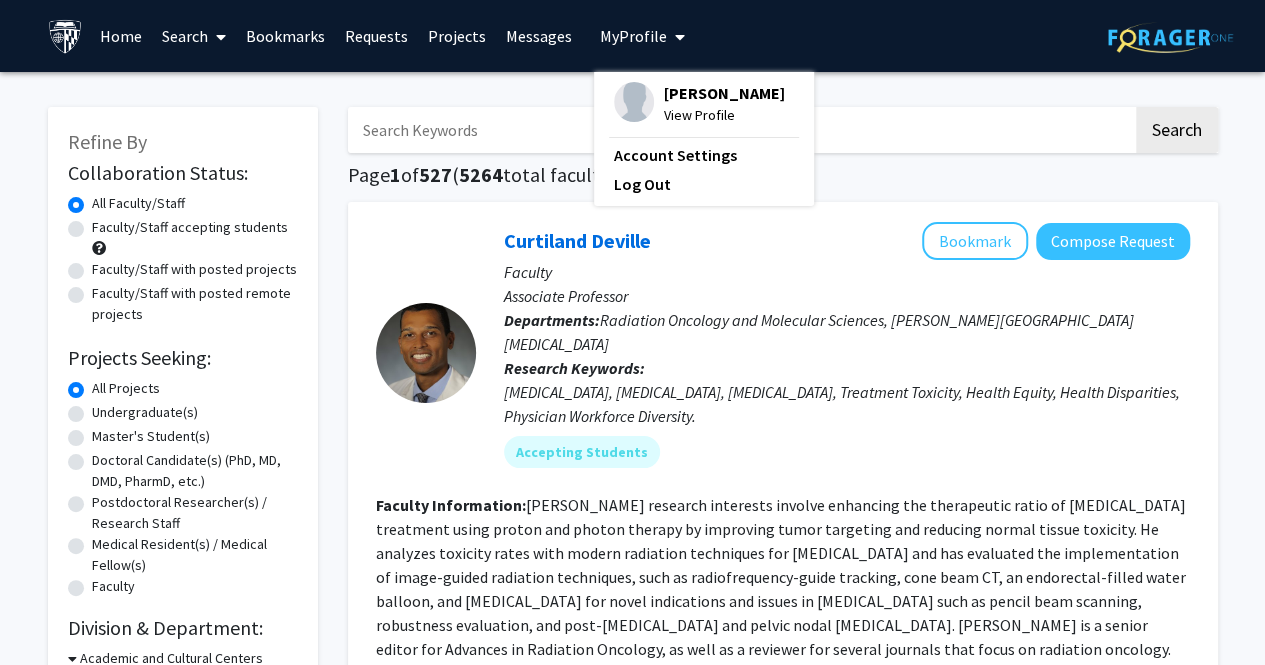 click on "[PERSON_NAME]" at bounding box center (724, 93) 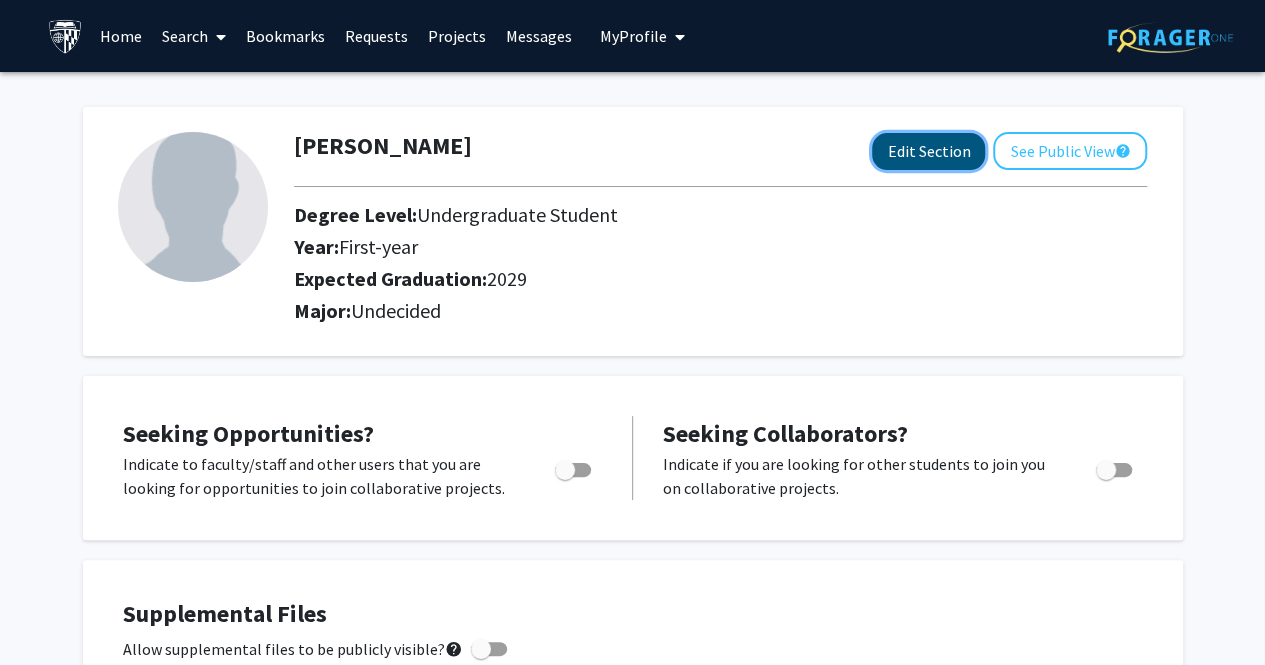 click on "Edit Section" 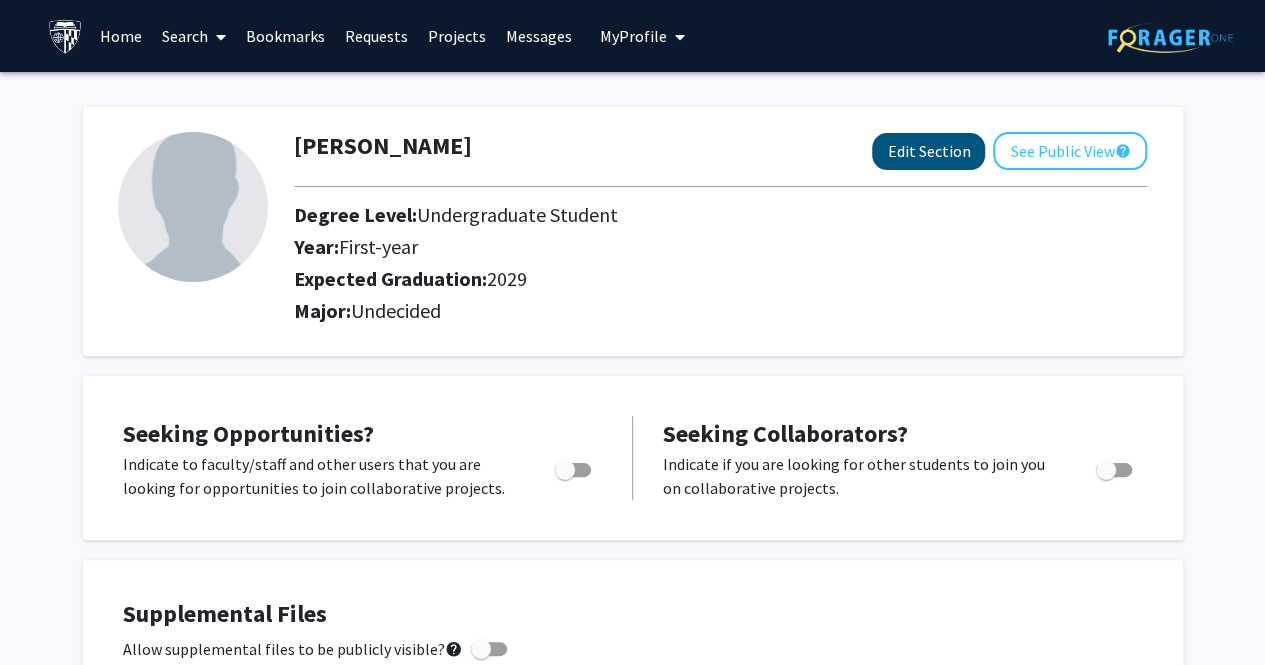 select on "first-year" 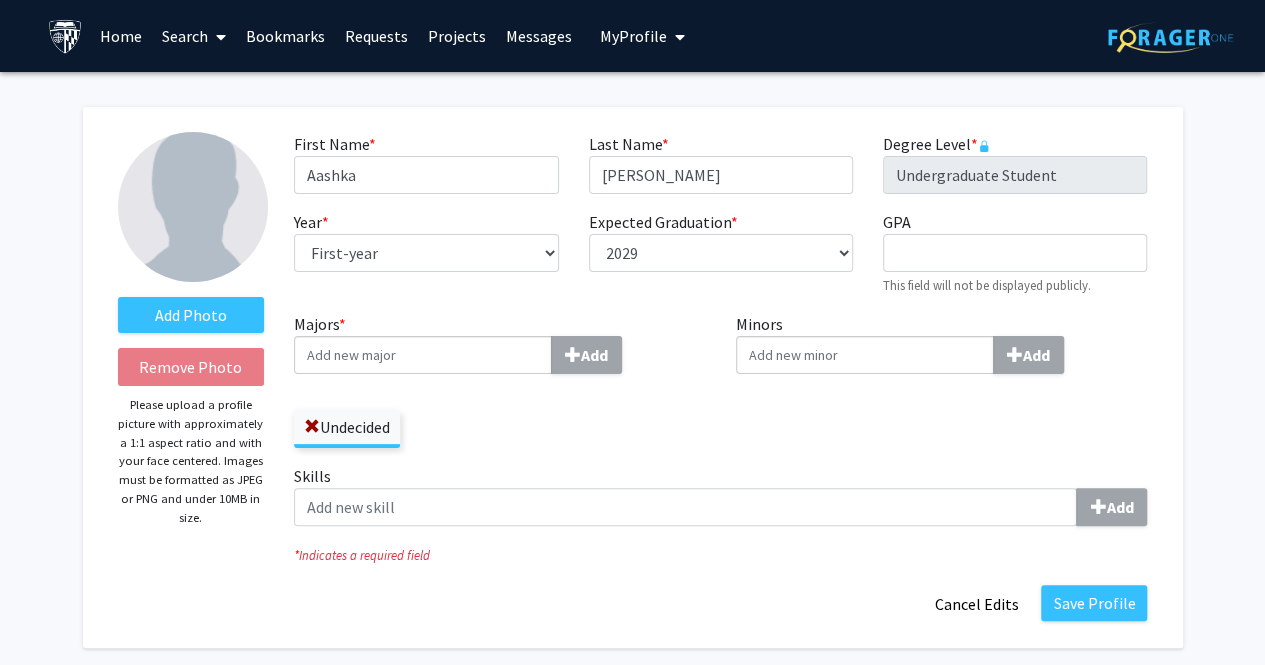 click on "Majors  * Add" at bounding box center (423, 355) 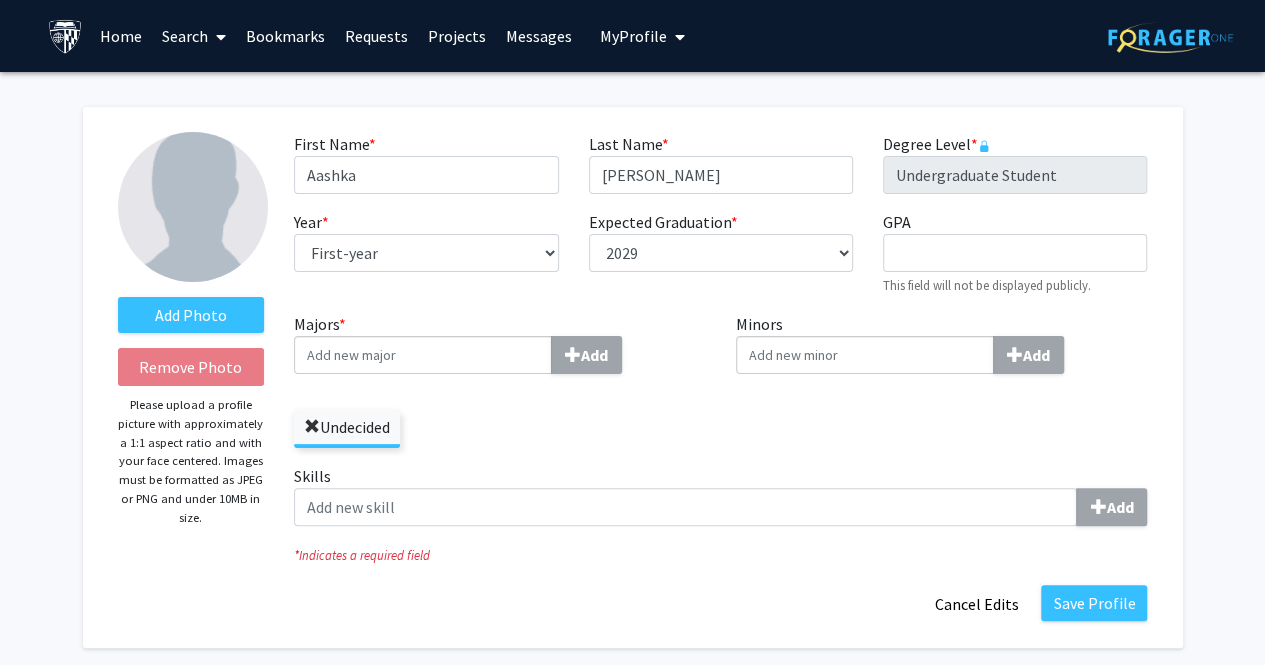 click 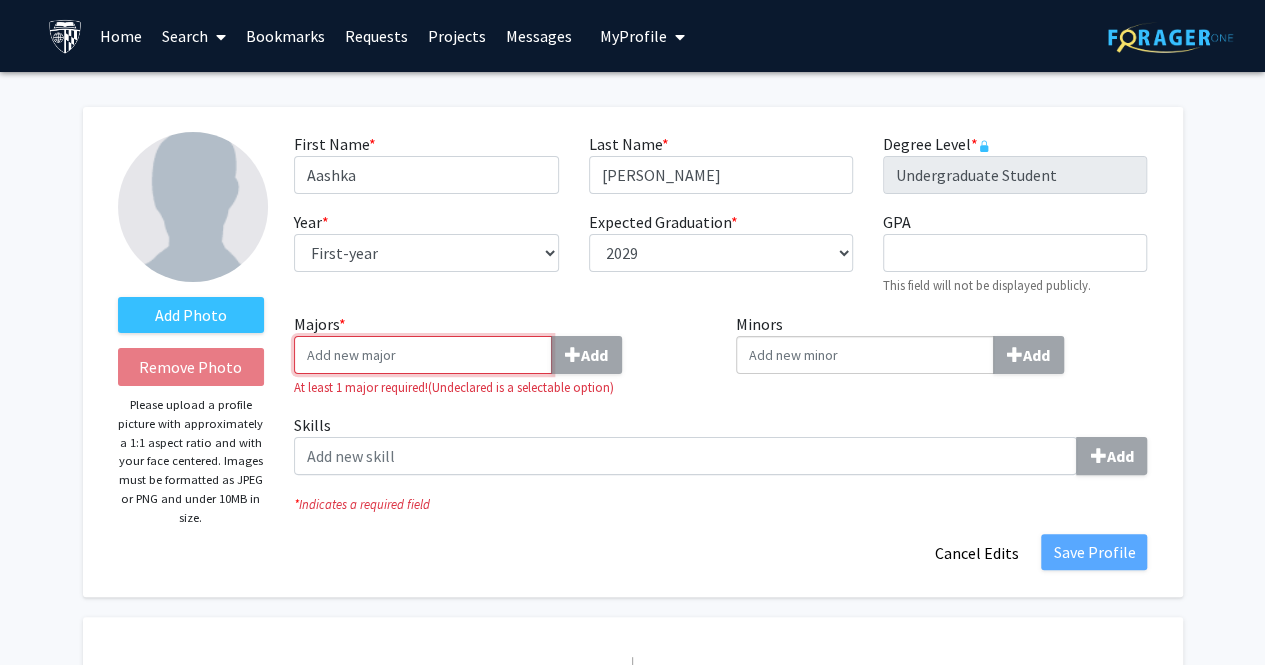 click on "Majors  * Add" at bounding box center (423, 355) 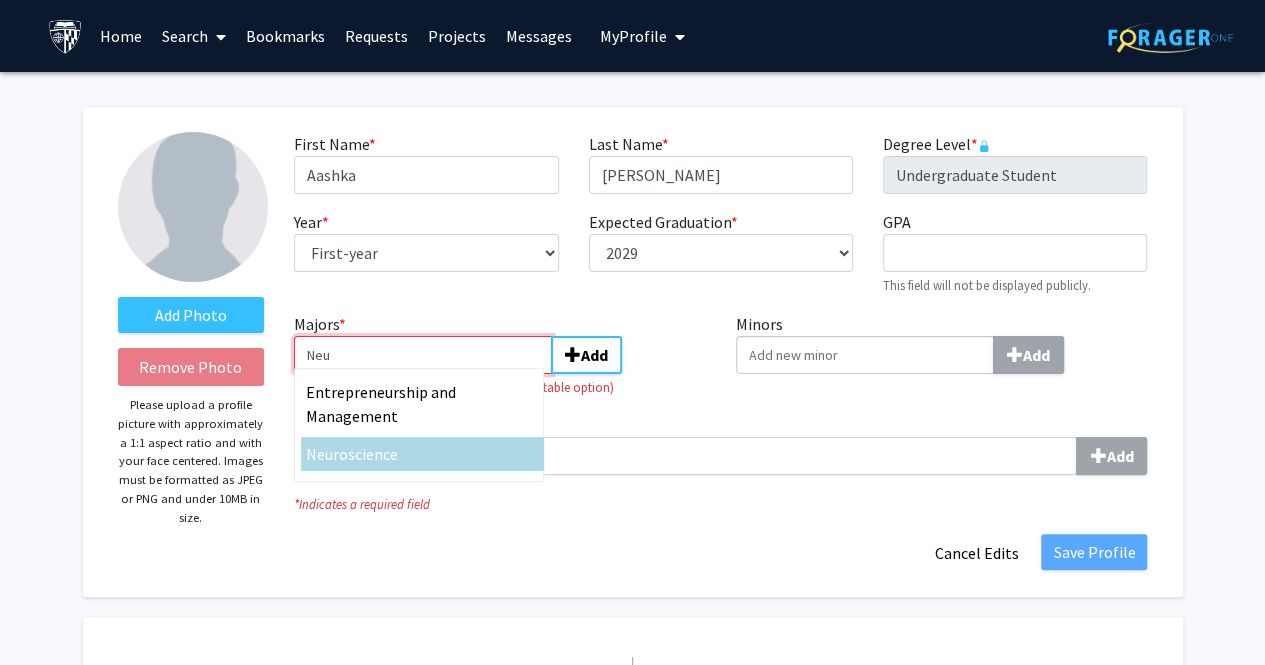 type on "Neu" 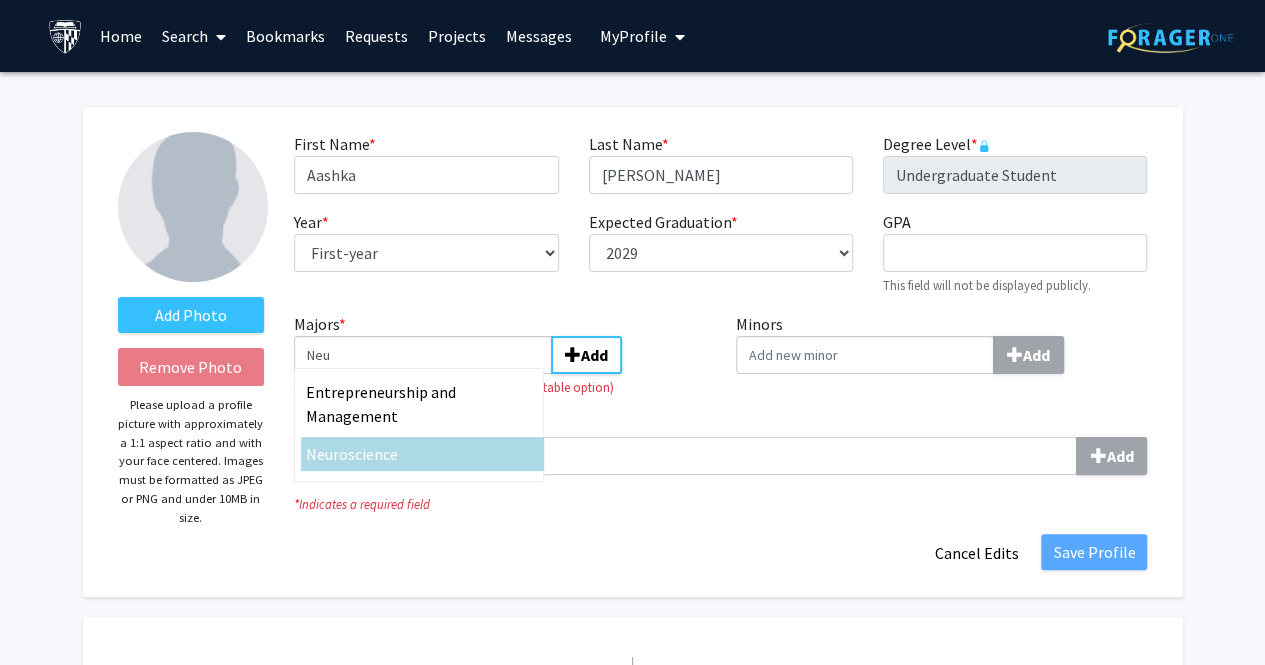 click on "roscience" at bounding box center [365, 454] 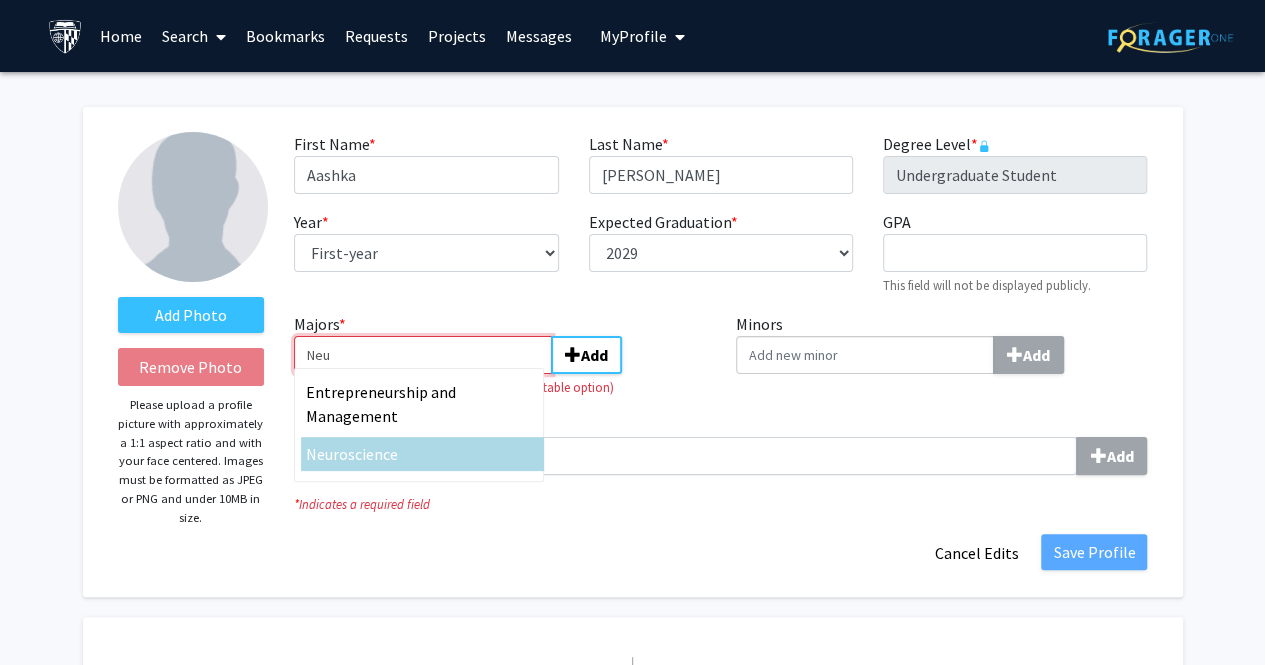 click on "Neu" at bounding box center (423, 355) 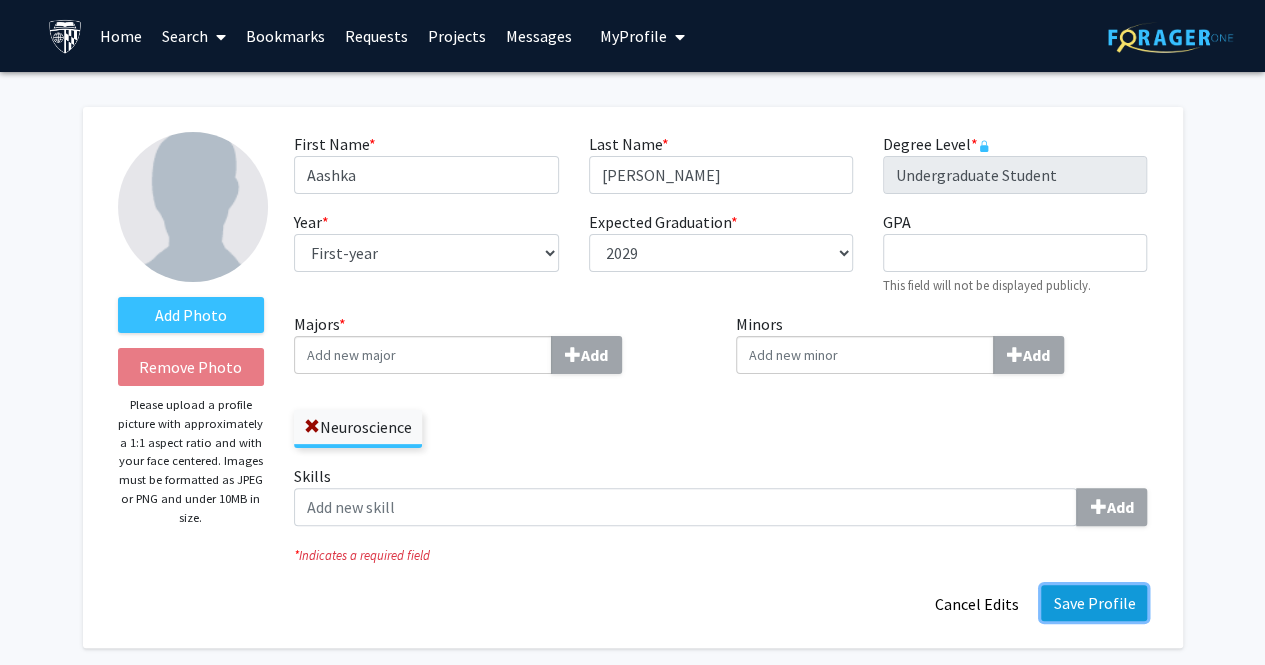 click on "Save Profile" 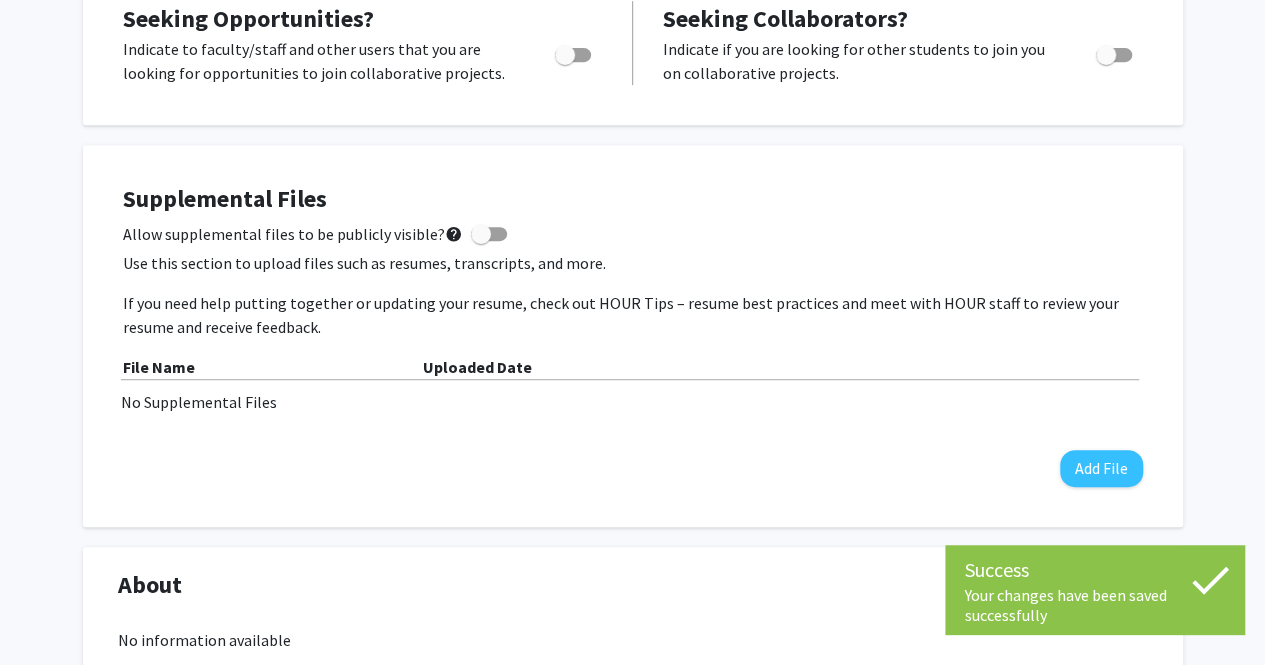scroll, scrollTop: 0, scrollLeft: 0, axis: both 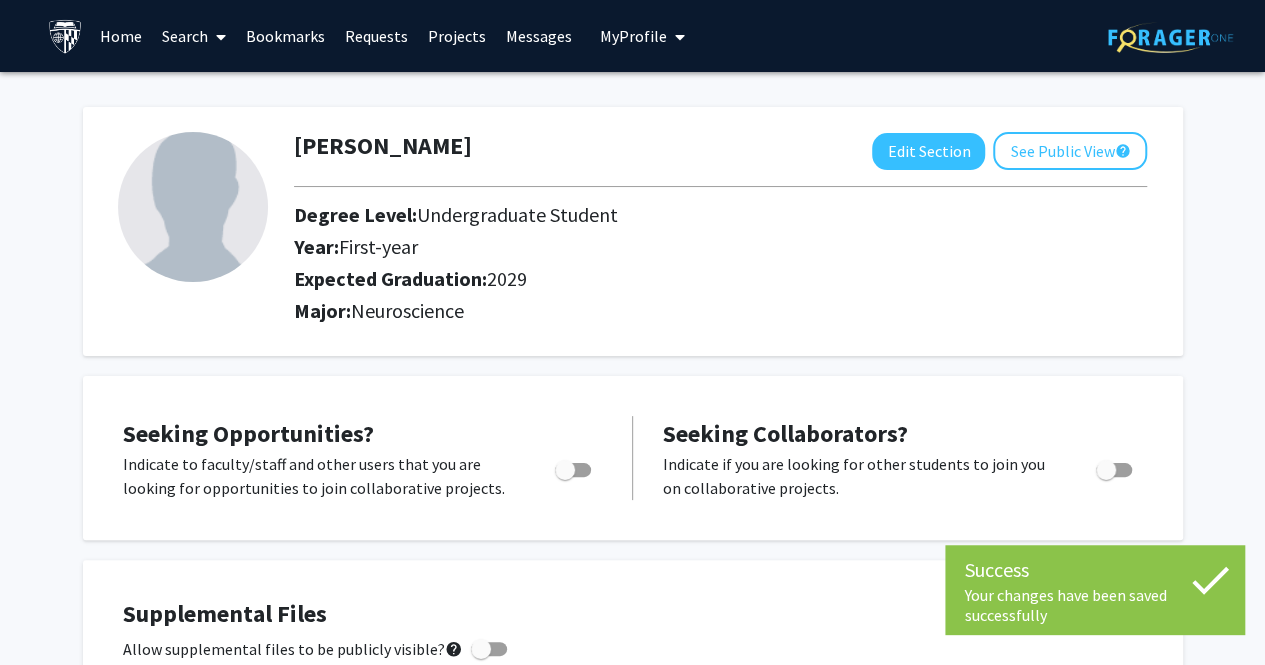 click on "Home" at bounding box center (121, 36) 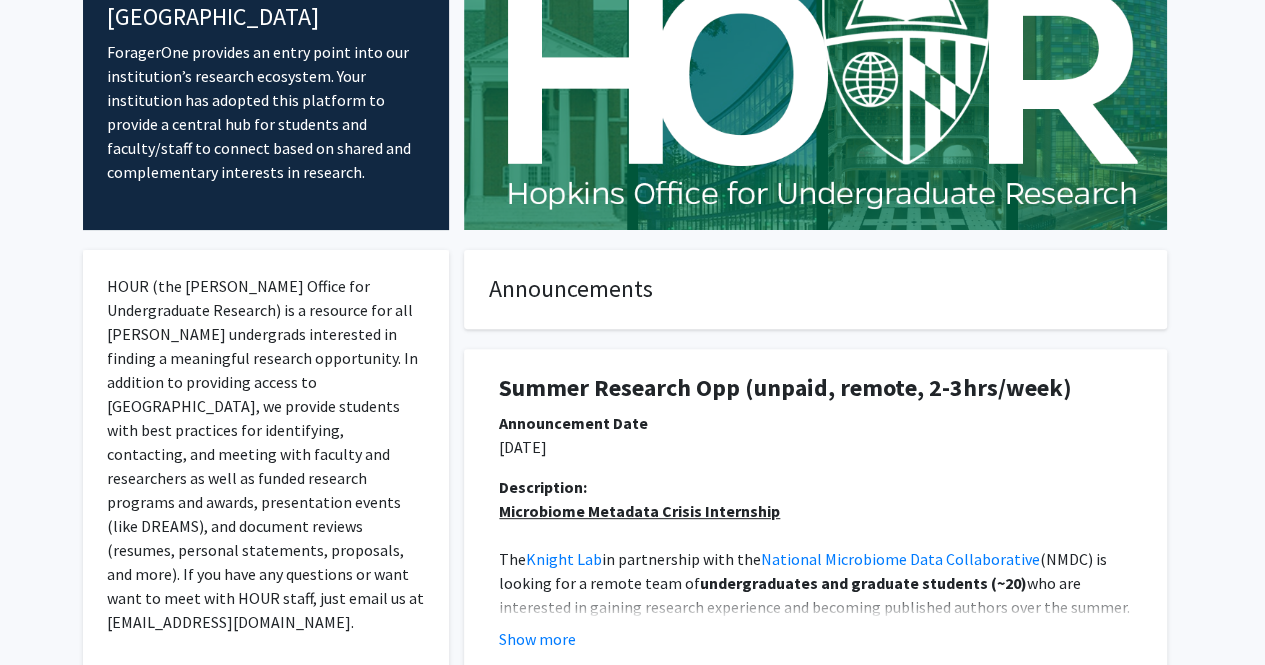 scroll, scrollTop: 0, scrollLeft: 0, axis: both 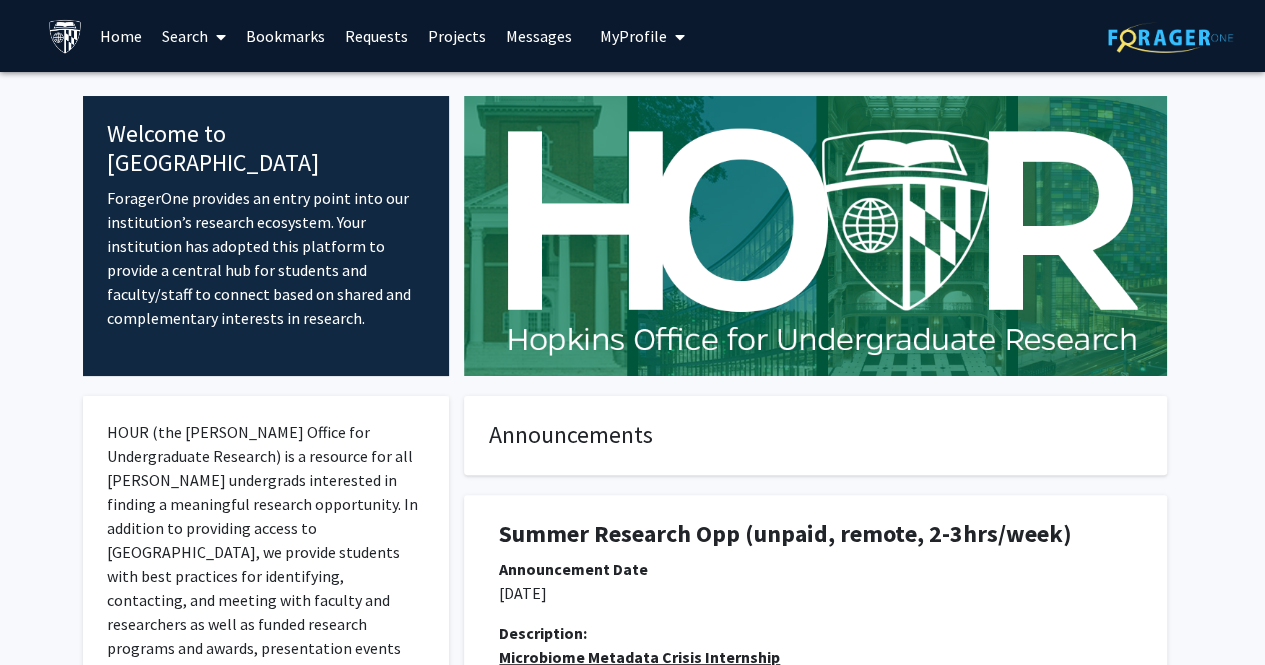 click on "Messages" at bounding box center [539, 36] 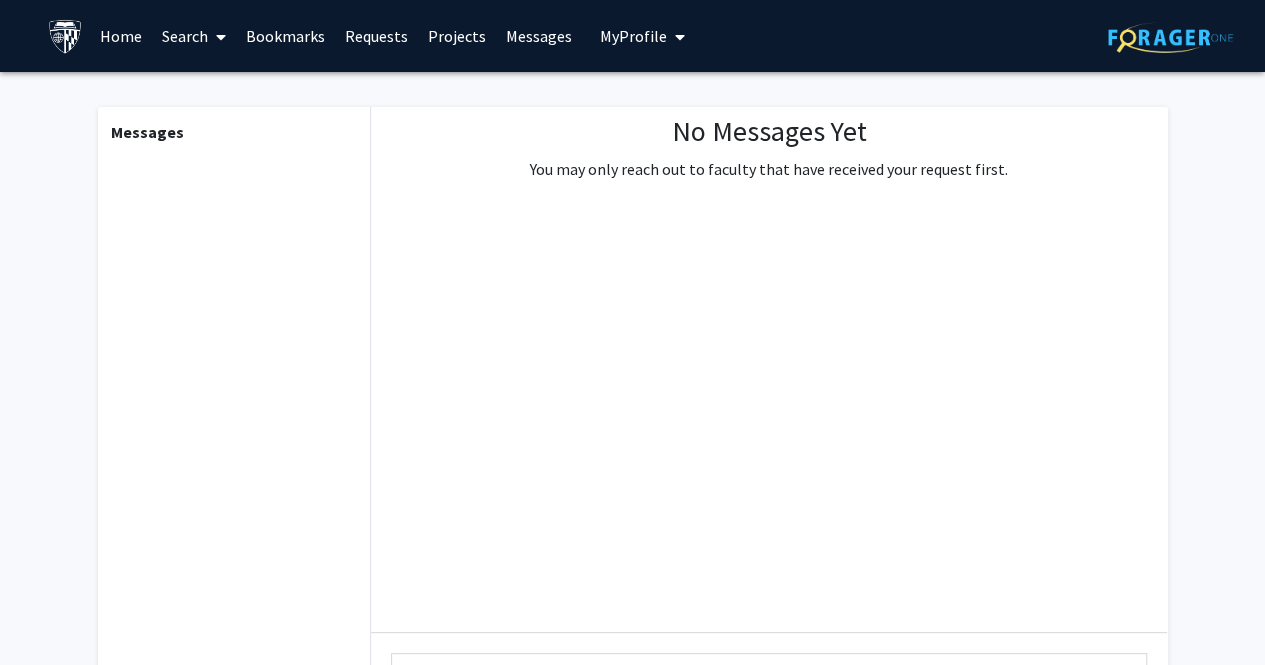 click on "Projects" at bounding box center (457, 36) 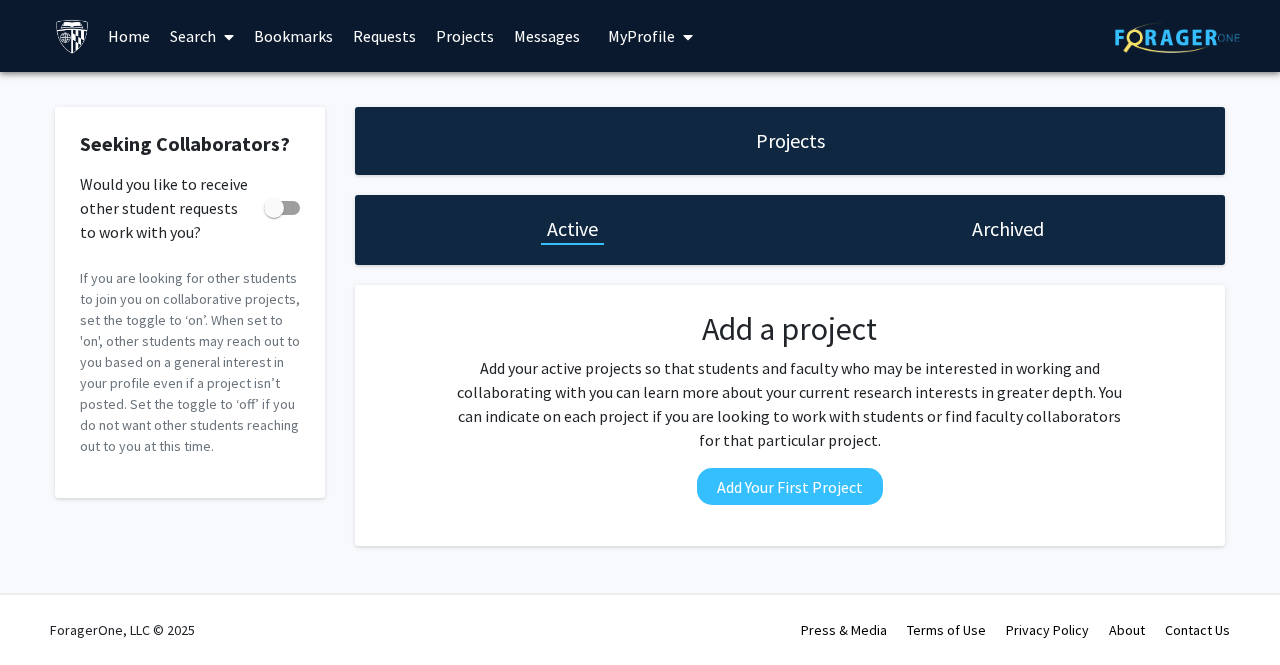 click on "Requests" at bounding box center (384, 36) 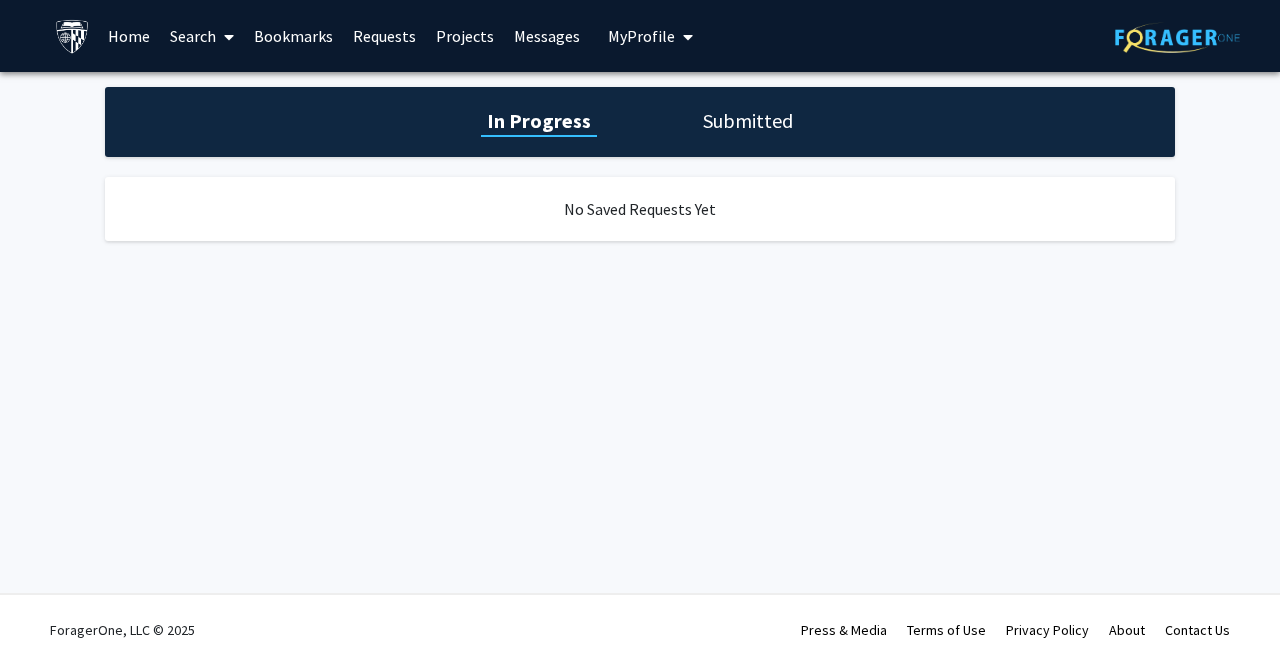 click on "Bookmarks" at bounding box center [293, 36] 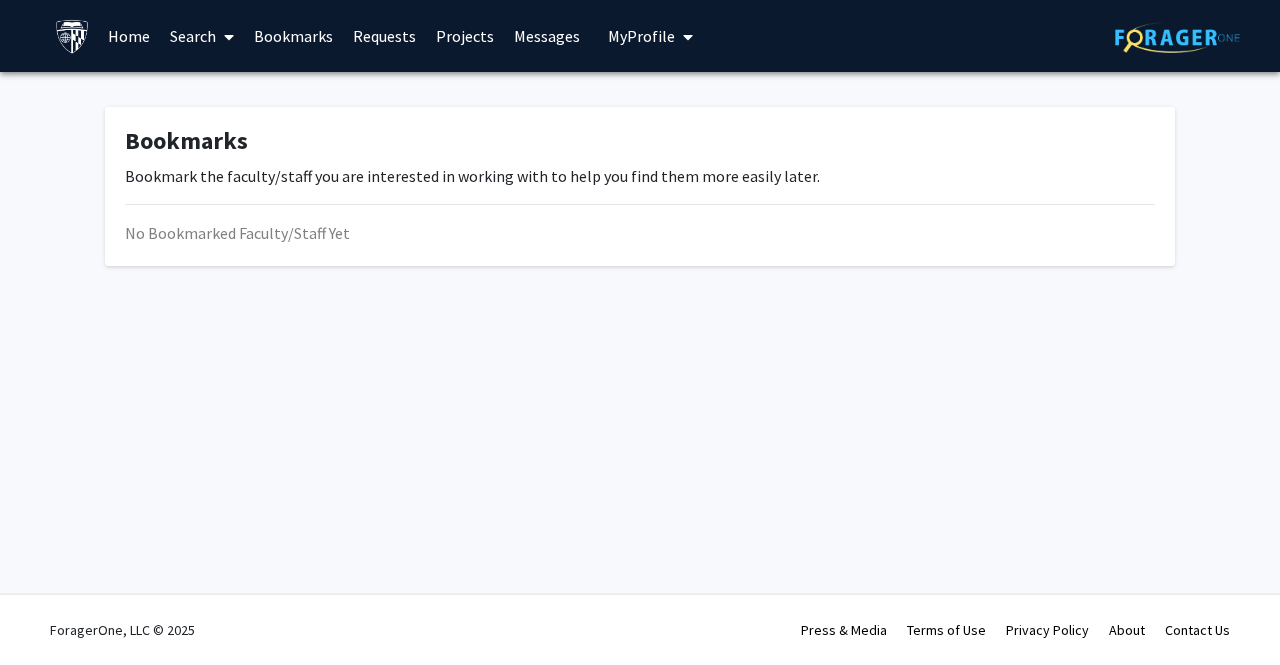 click on "Search" at bounding box center (202, 36) 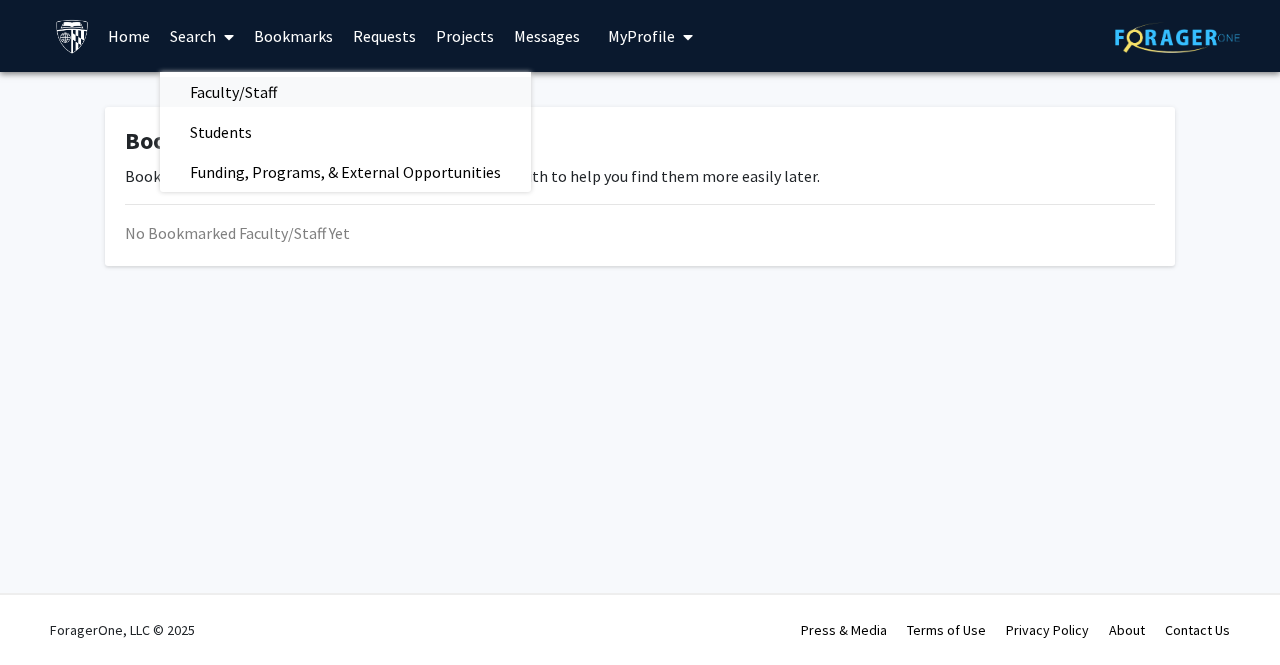 click on "Faculty/Staff" at bounding box center (233, 92) 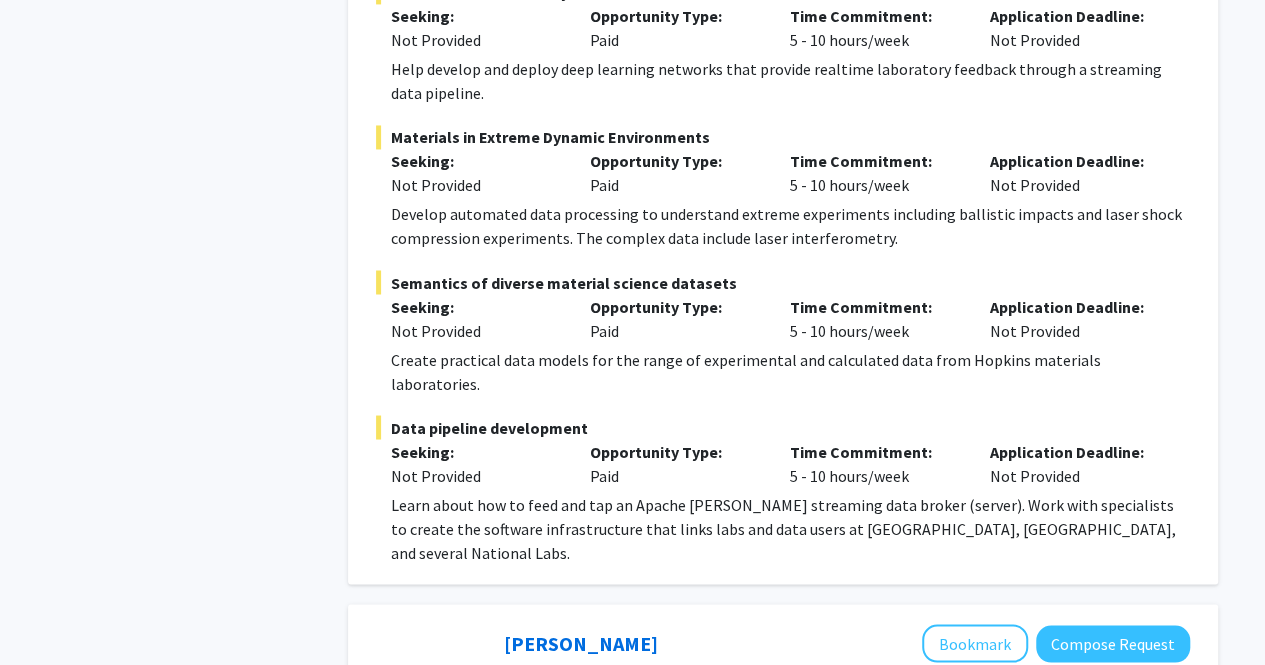 scroll, scrollTop: 1569, scrollLeft: 0, axis: vertical 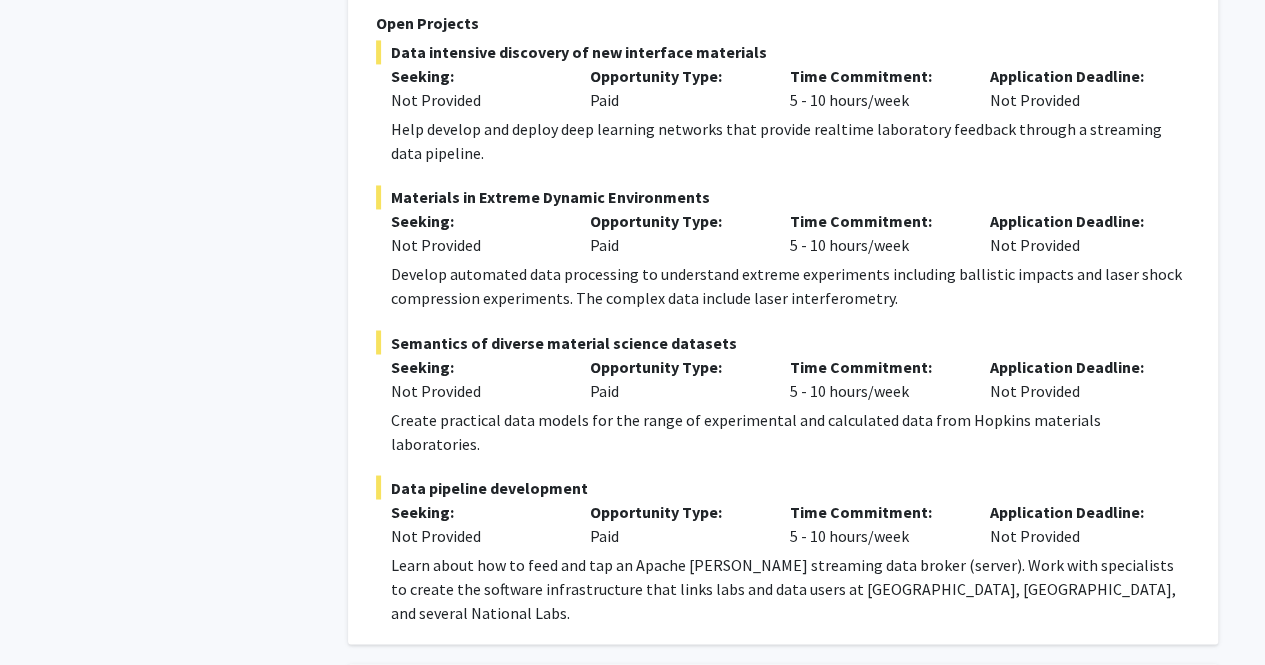 click on "Refine By Collaboration Status: Collaboration Status  All Faculty/Staff    Collaboration Status  Faculty/Staff accepting students    Collaboration Status  Faculty/Staff with posted projects    Collaboration Status  Faculty/Staff with posted remote projects    Projects Seeking: Projects Seeking Level  All Projects    Projects Seeking Level  Undergraduate(s)    Projects Seeking Level  Master's Student(s)    Projects Seeking Level  Doctoral Candidate(s) (PhD, MD, DMD, PharmD, etc.)    Projects Seeking Level  Postdoctoral Researcher(s) / Research Staff    Projects Seeking Level  Medical Resident(s) / Medical Fellow(s)    Projects Seeking Level  Faculty    Division & Department:      Academic and Cultural Centers  (Select All)  (Select All)  [PERSON_NAME] Institute of Bioethics (BIB)  [PERSON_NAME] Institute of Bioethics (BIB)  Bloomberg Center for Public Innovation  Bloomberg Center for Public Innovation  Center for Talented Youth (CTY)  Center for Talented Youth (CTY)  Urban Health Institute (UHI)" 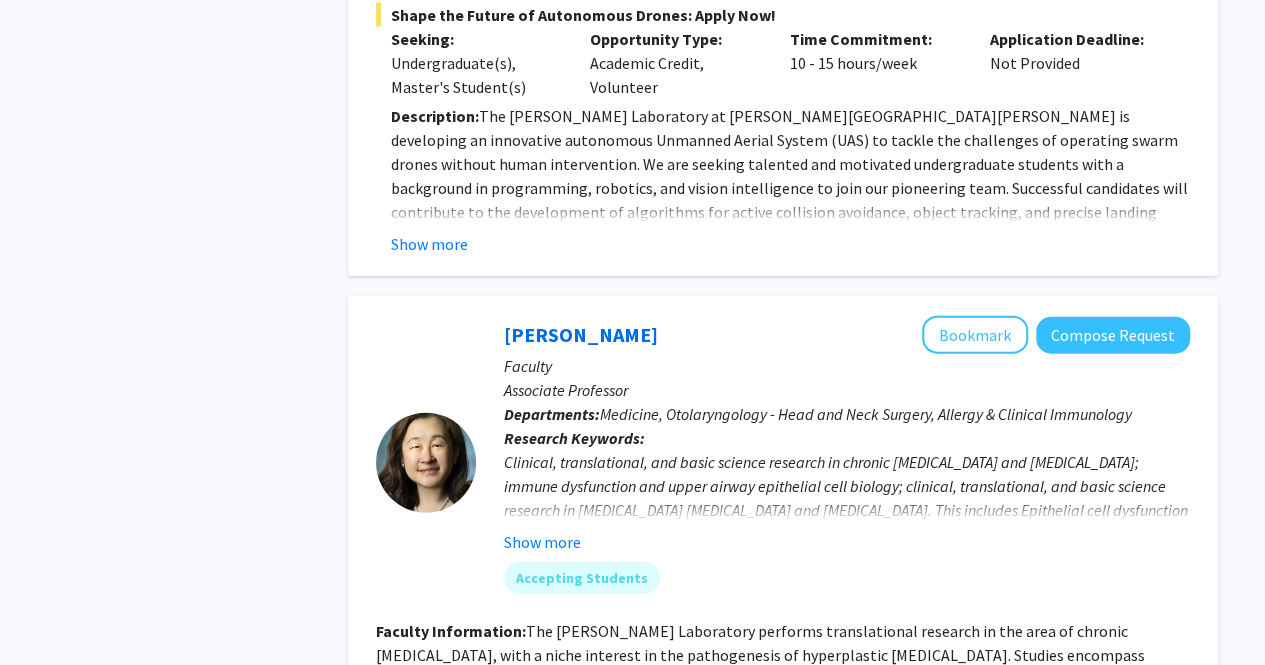 scroll, scrollTop: 5982, scrollLeft: 0, axis: vertical 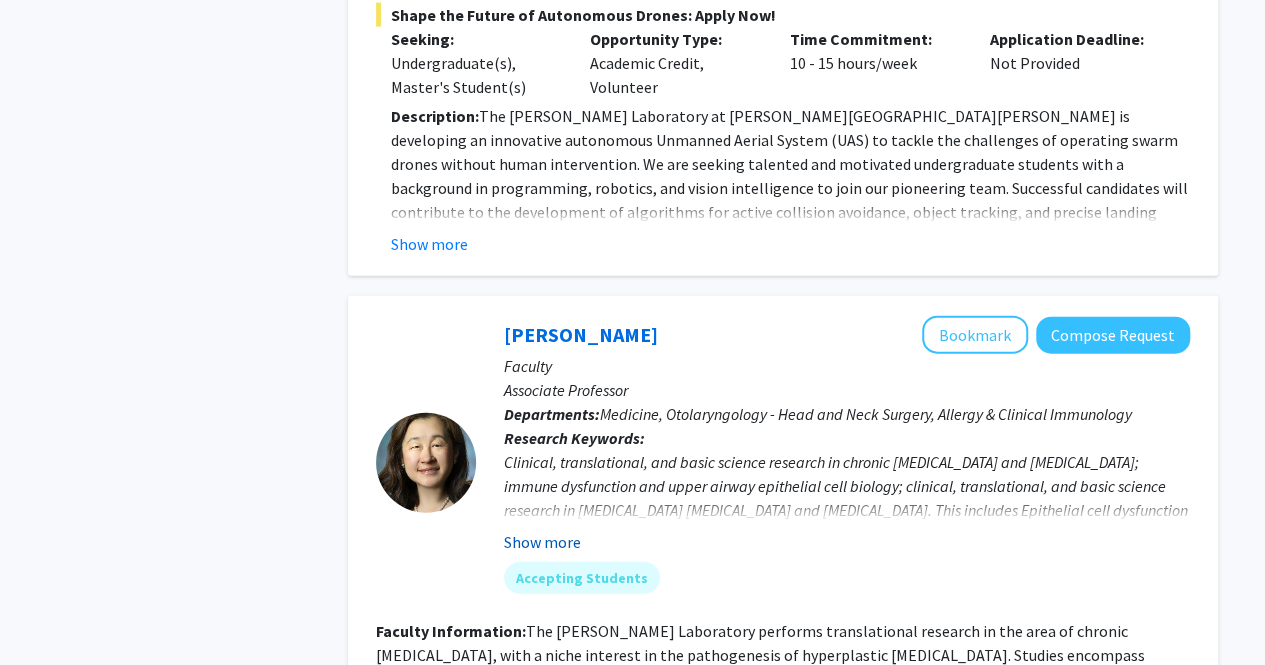 click on "Show more" 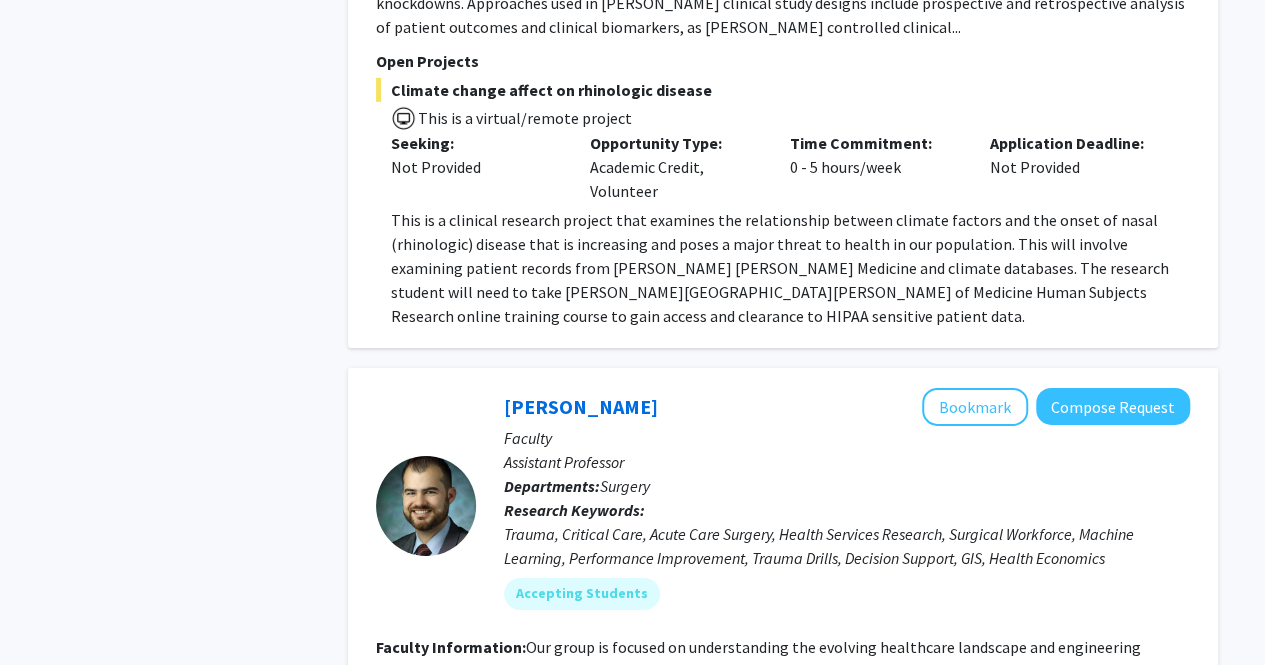 scroll, scrollTop: 6806, scrollLeft: 0, axis: vertical 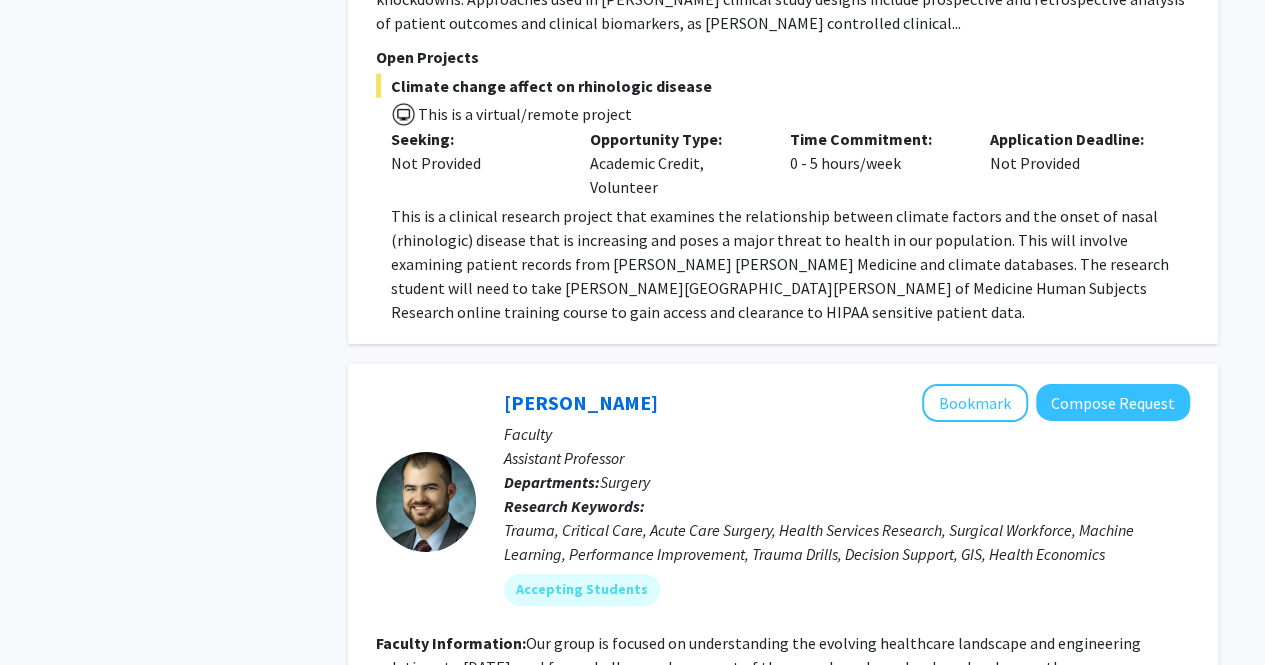 click on "Refine By Collaboration Status: Collaboration Status  All Faculty/Staff    Collaboration Status  Faculty/Staff accepting students    Collaboration Status  Faculty/Staff with posted projects    Collaboration Status  Faculty/Staff with posted remote projects    Projects Seeking: Projects Seeking Level  All Projects    Projects Seeking Level  Undergraduate(s)    Projects Seeking Level  Master's Student(s)    Projects Seeking Level  Doctoral Candidate(s) (PhD, MD, DMD, PharmD, etc.)    Projects Seeking Level  Postdoctoral Researcher(s) / Research Staff    Projects Seeking Level  Medical Resident(s) / Medical Fellow(s)    Projects Seeking Level  Faculty    Division & Department:      Academic and Cultural Centers  (Select All)  (Select All)  [PERSON_NAME] Institute of Bioethics (BIB)  [PERSON_NAME] Institute of Bioethics (BIB)  Bloomberg Center for Public Innovation  Bloomberg Center for Public Innovation  Center for Talented Youth (CTY)  Center for Talented Youth (CTY)  Urban Health Institute (UHI)" 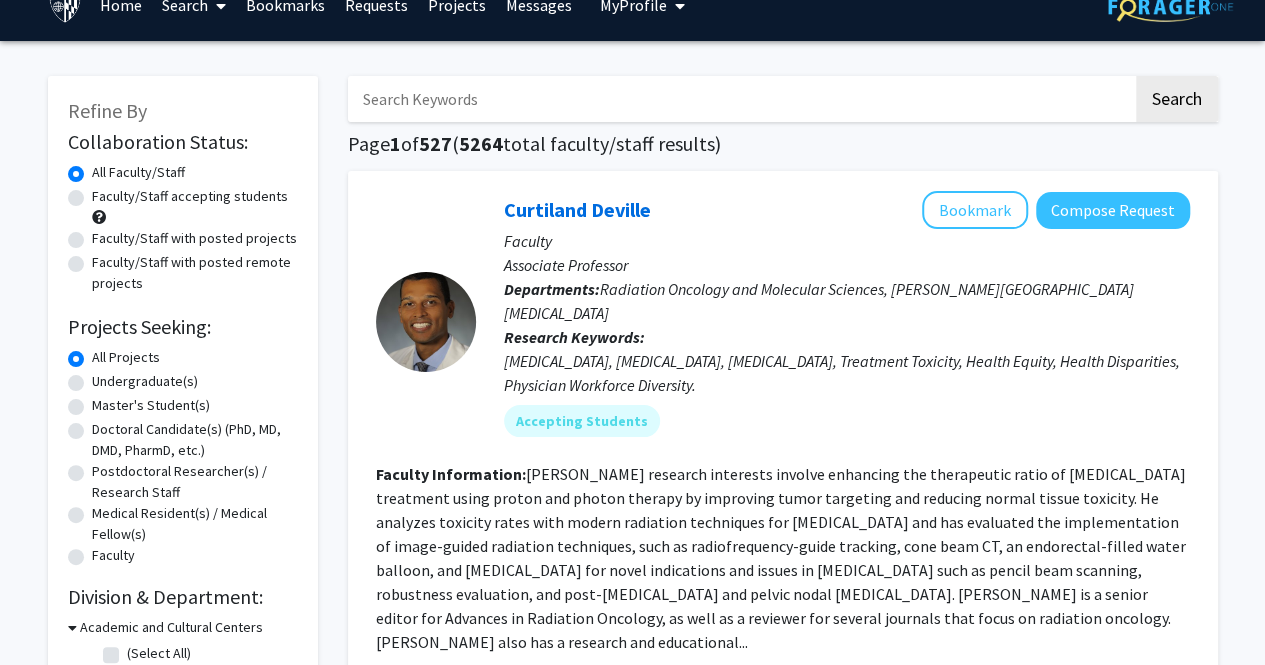 scroll, scrollTop: 26, scrollLeft: 0, axis: vertical 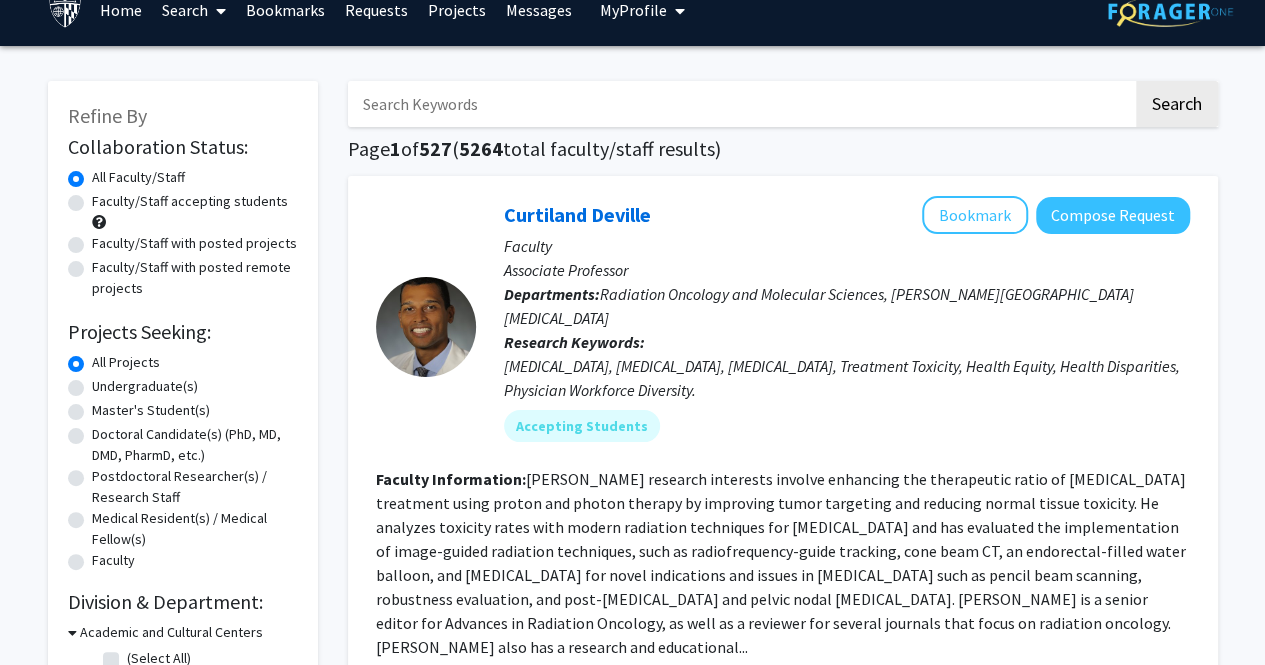 click at bounding box center [740, 104] 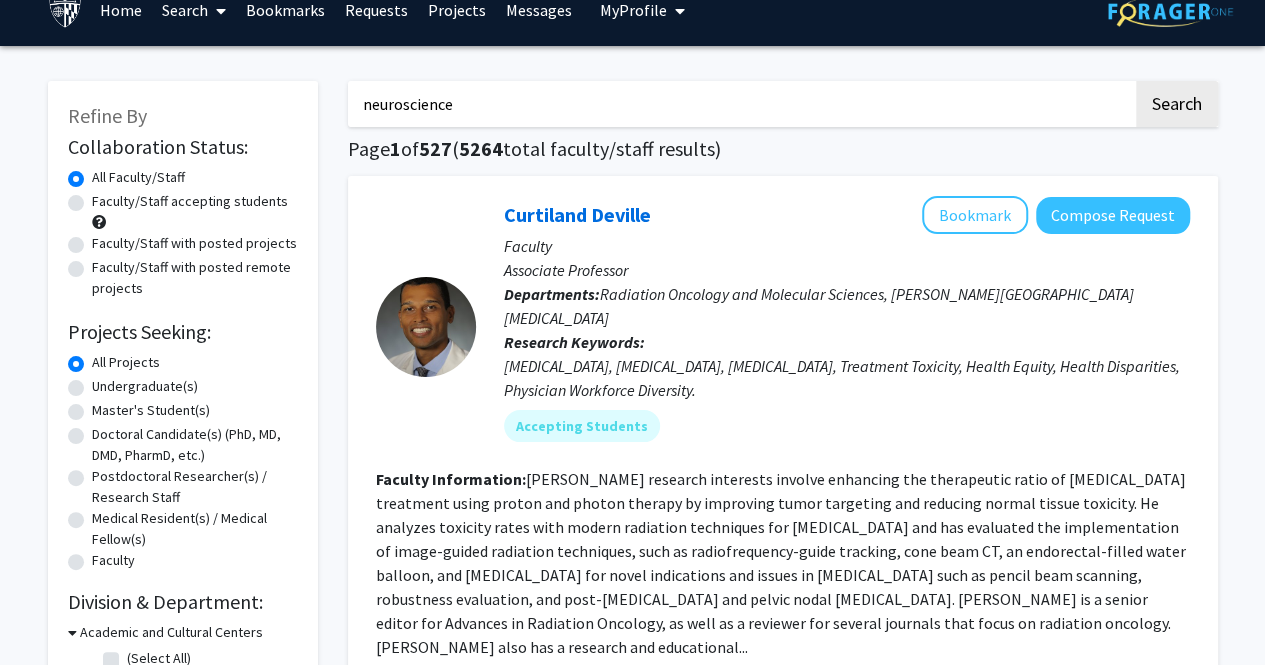 type on "neuroscience" 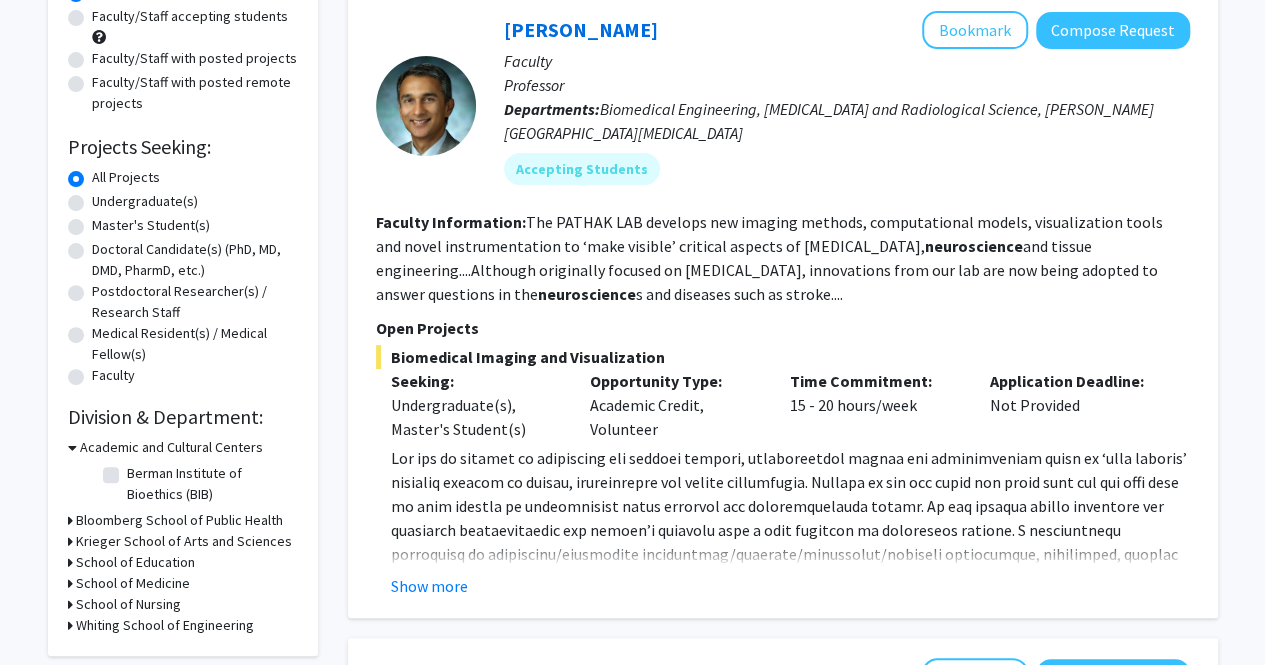 scroll, scrollTop: 212, scrollLeft: 0, axis: vertical 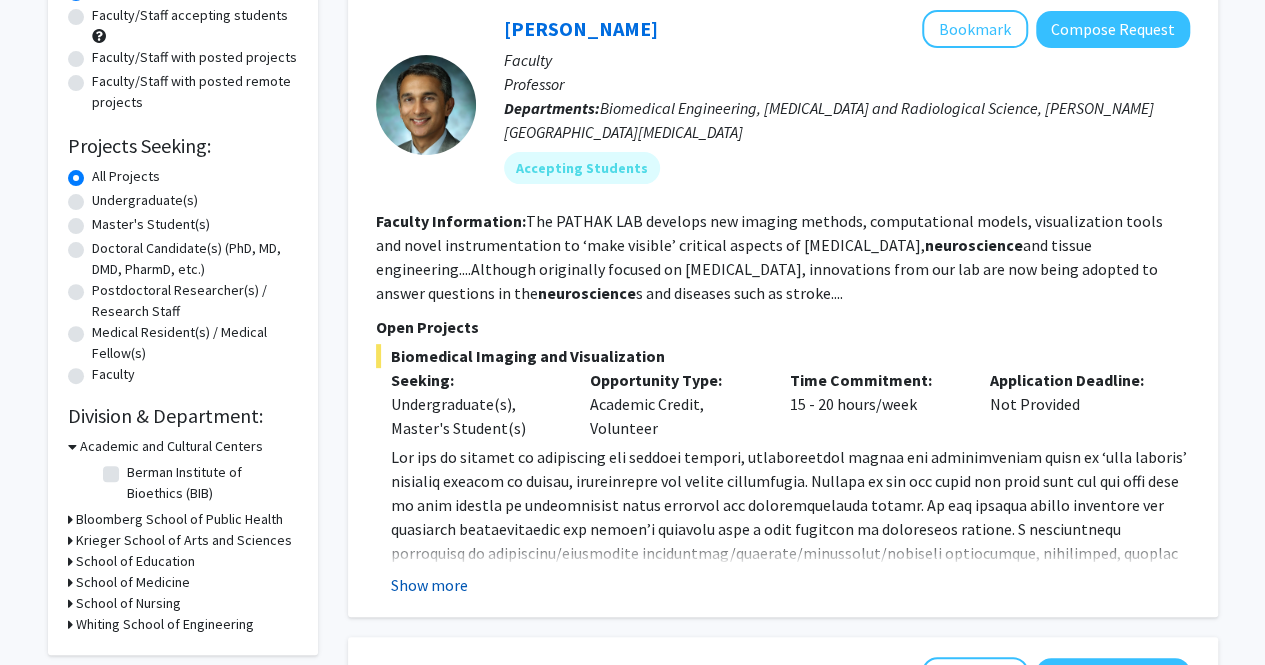click on "Show more" 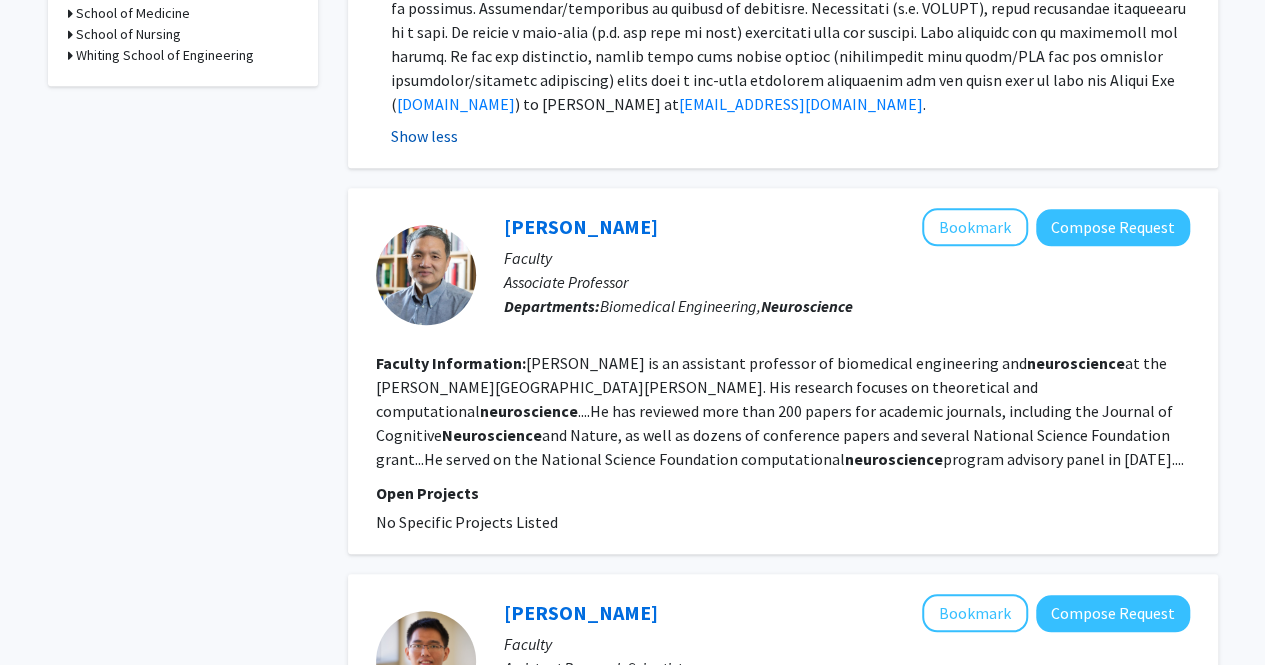 scroll, scrollTop: 782, scrollLeft: 0, axis: vertical 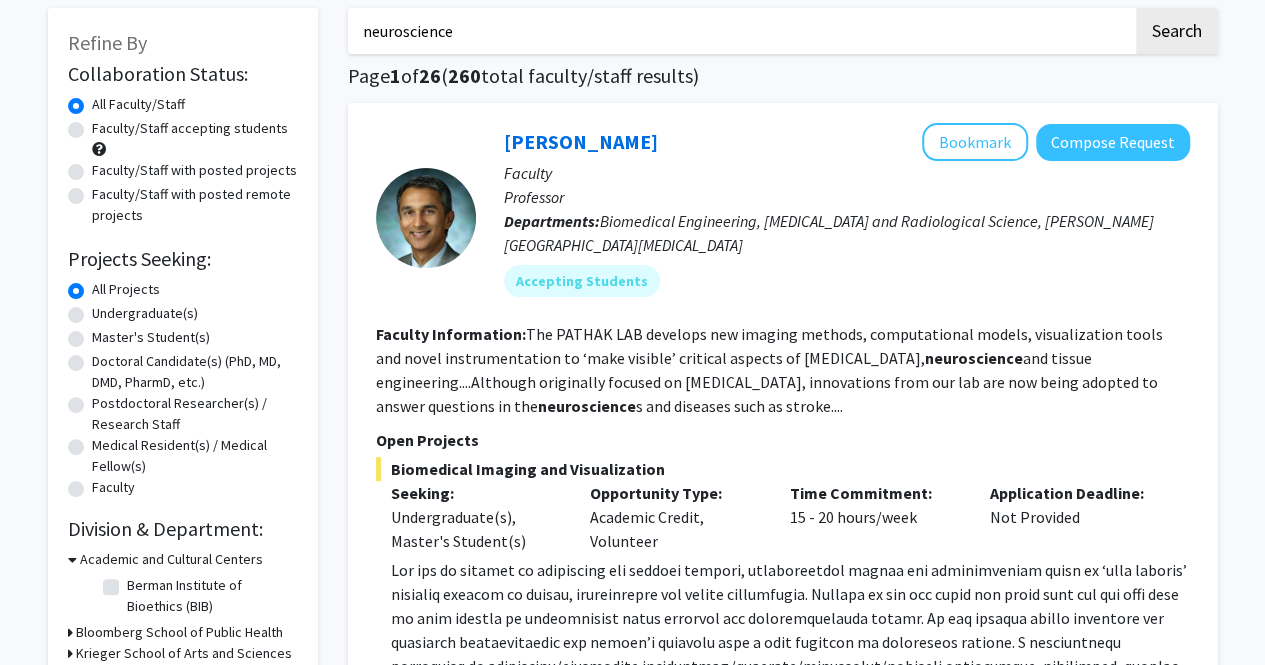 click on "Faculty/Staff with posted projects" 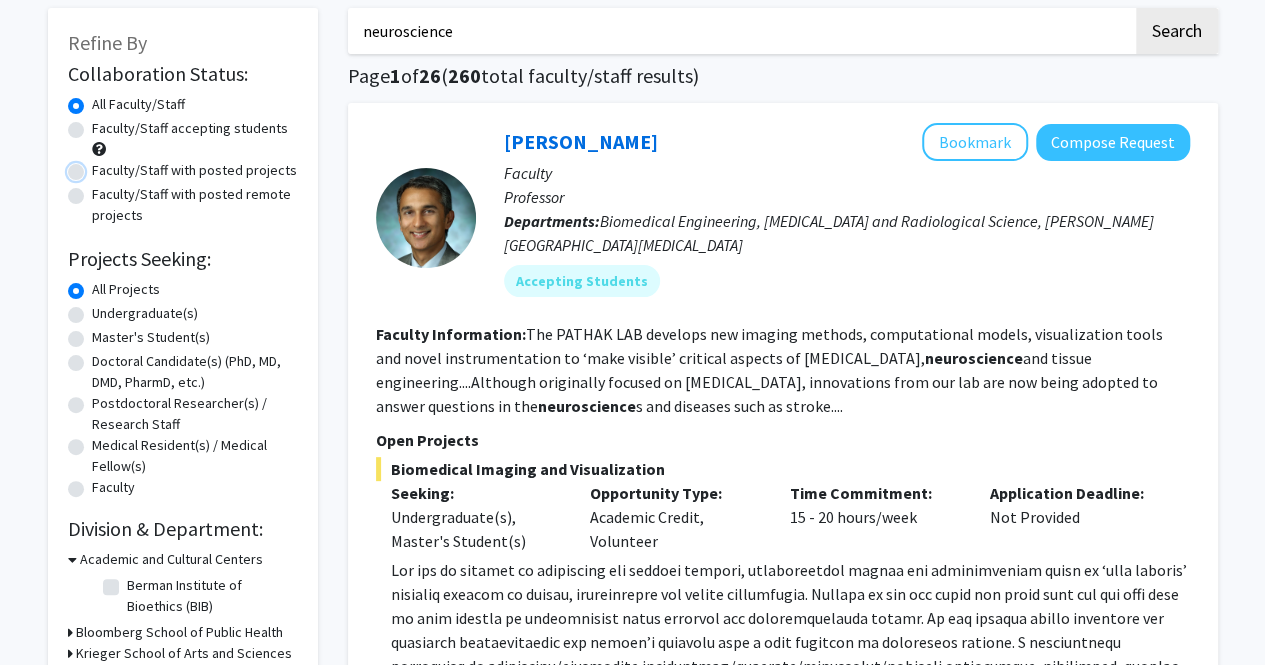 click on "Faculty/Staff with posted projects" at bounding box center (98, 166) 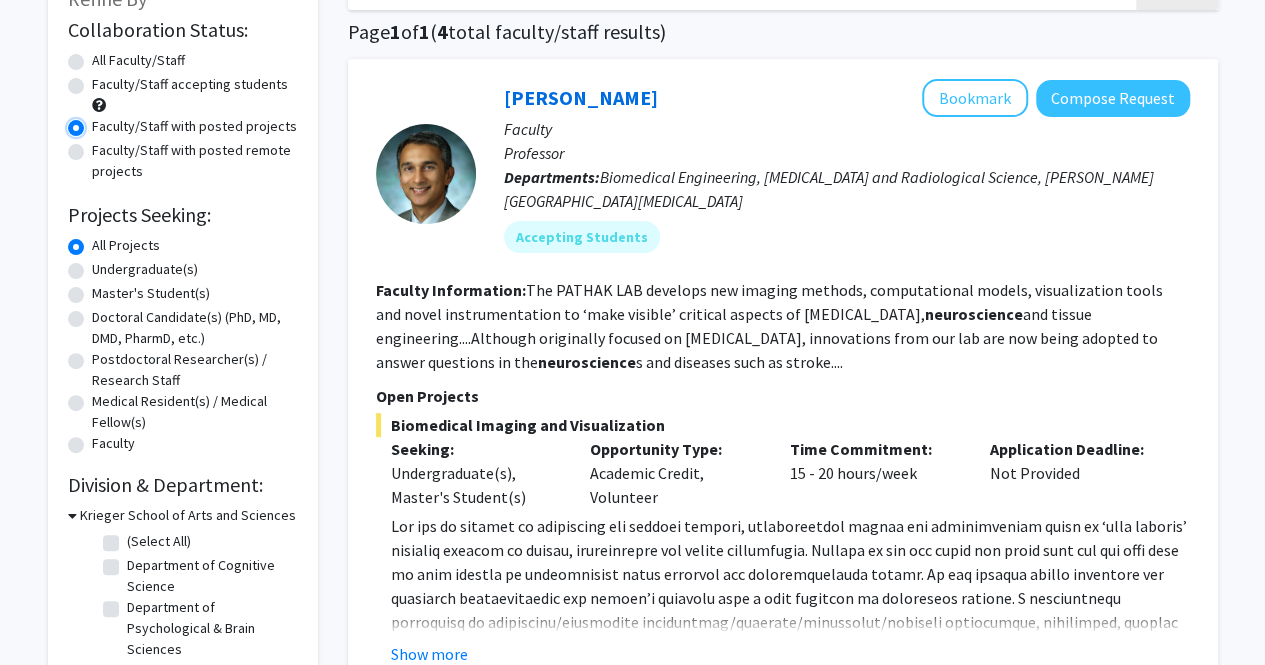 scroll, scrollTop: 145, scrollLeft: 0, axis: vertical 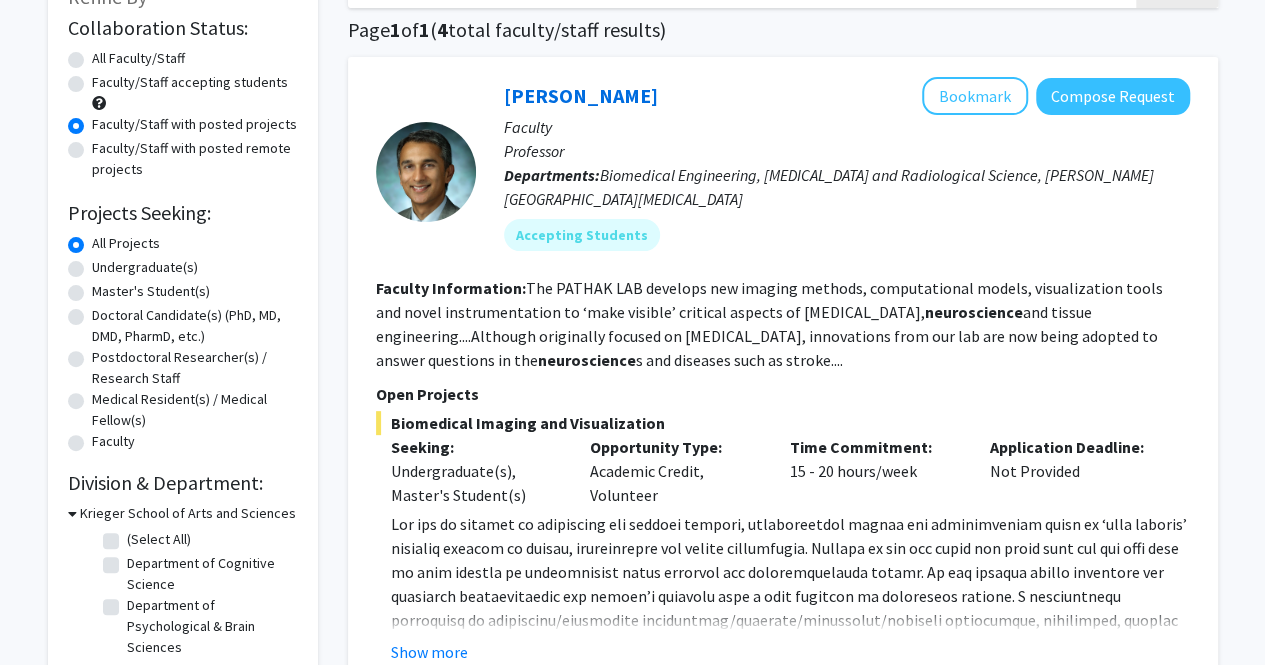 click on "Undergraduate(s)" 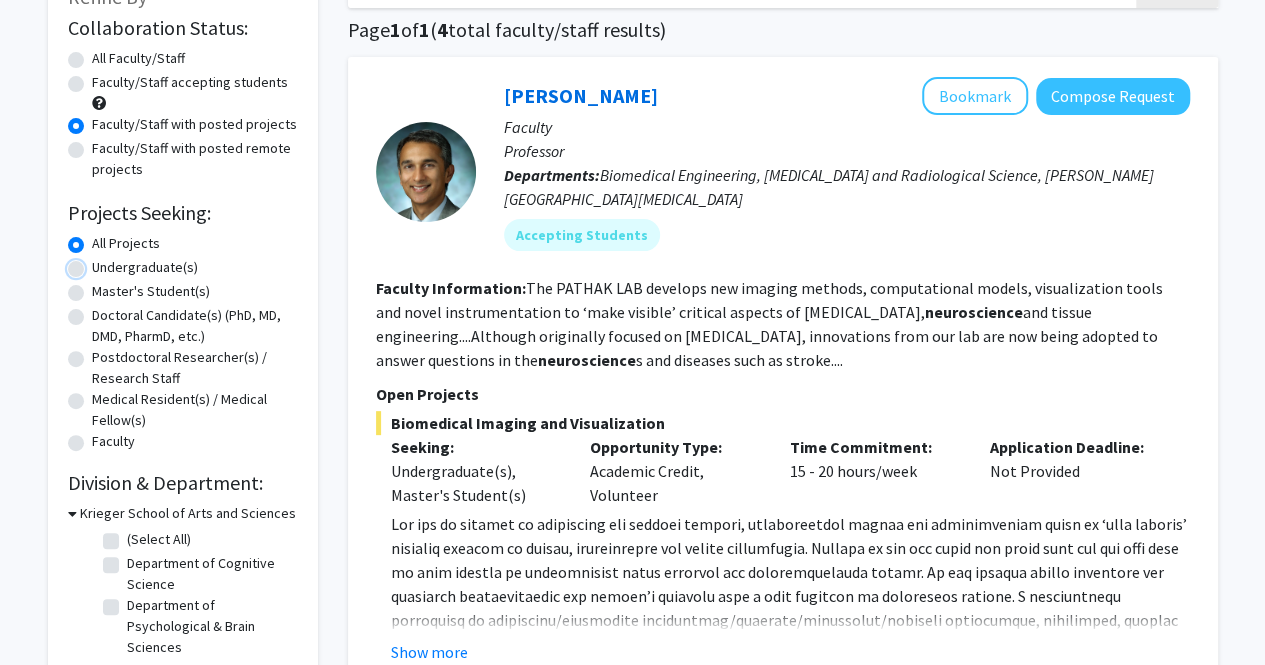 click on "Undergraduate(s)" at bounding box center (98, 263) 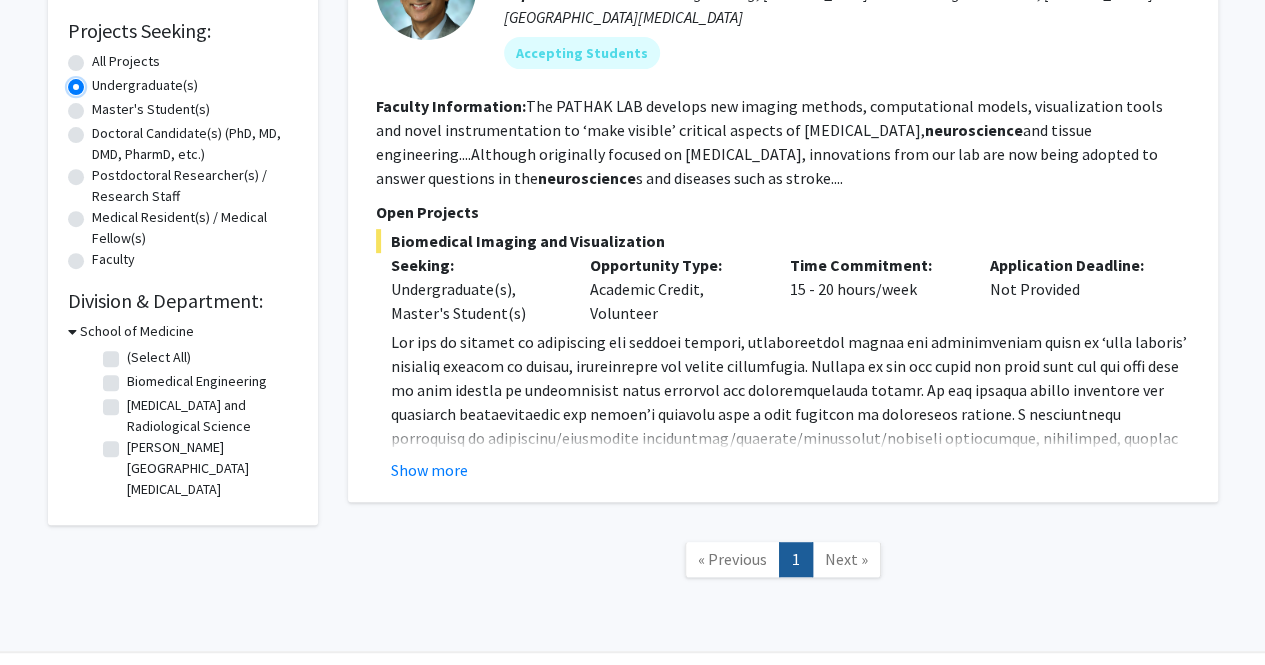 scroll, scrollTop: 385, scrollLeft: 0, axis: vertical 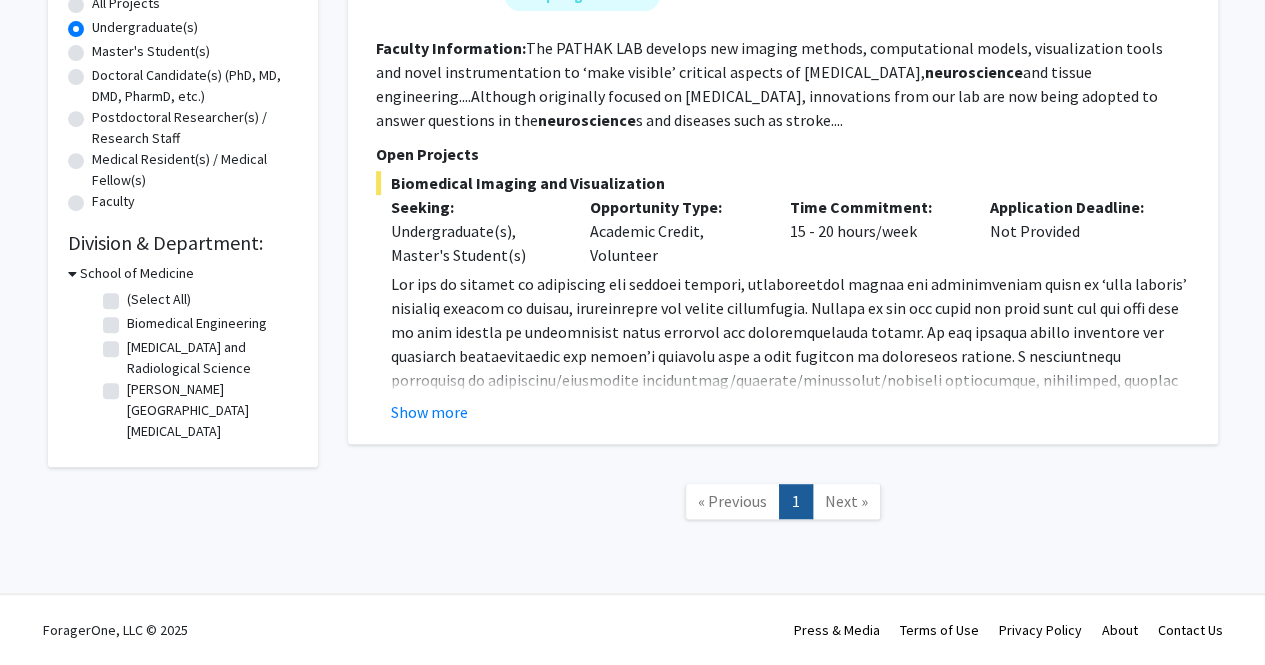 click on "[PERSON_NAME]   Bookmark
Compose Request  Faculty Professor  Departments:  Biomedical Engineering, [MEDICAL_DATA] and Radiological Science, [PERSON_NAME] Comprehensive [MEDICAL_DATA] Center Accepting Students Faculty Information:  The PATHAK LAB develops new imaging methods, computational models, visualization tools and novel instrumentation to ‘make visible’ critical aspects of [MEDICAL_DATA],  neuroscience  and tissue engineering....Although originally focused on [MEDICAL_DATA], innovations from our lab are now being adopted to answer questions in the  neuroscience s and diseases such as stroke.... Open Projects  Biomedical Imaging and Visualization  Seeking: Undergraduate(s), Master's Student(s) Opportunity Type:  Academic Credit, Volunteer  Time Commitment:  15 - 20 hours/week  Application Deadline:  Not Provided  [DOMAIN_NAME] ) to [PERSON_NAME] at  [EMAIL_ADDRESS][DOMAIN_NAME] .  Show more" 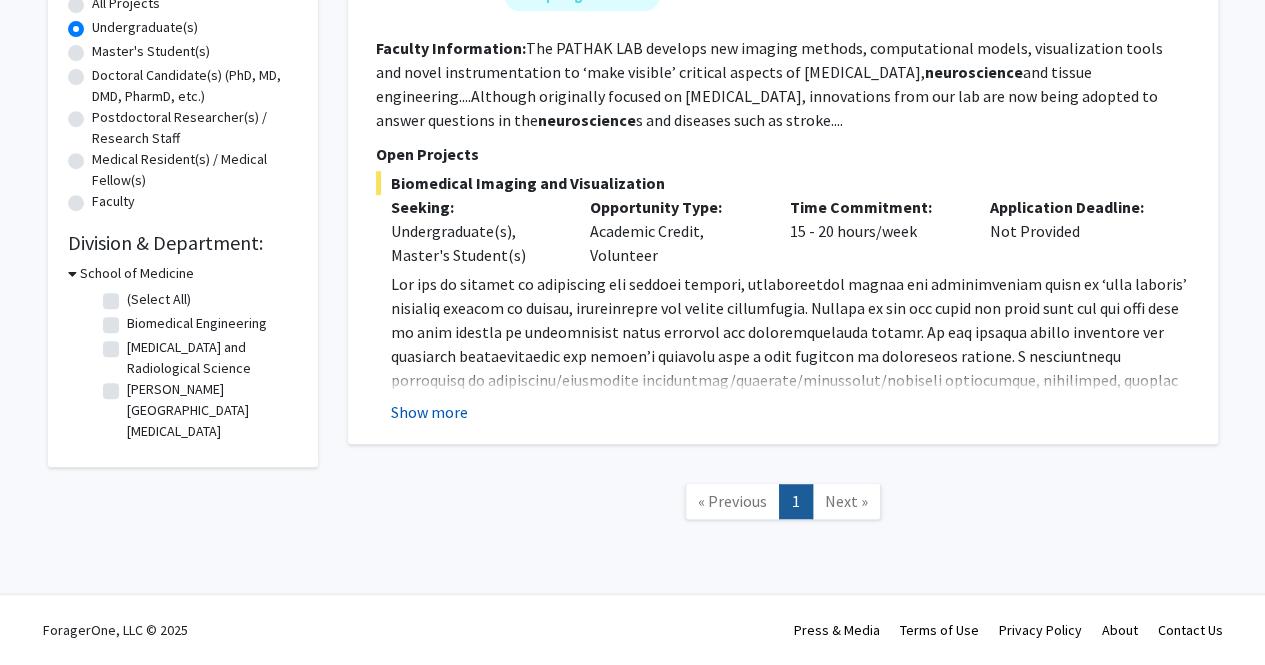 click on "Show more" 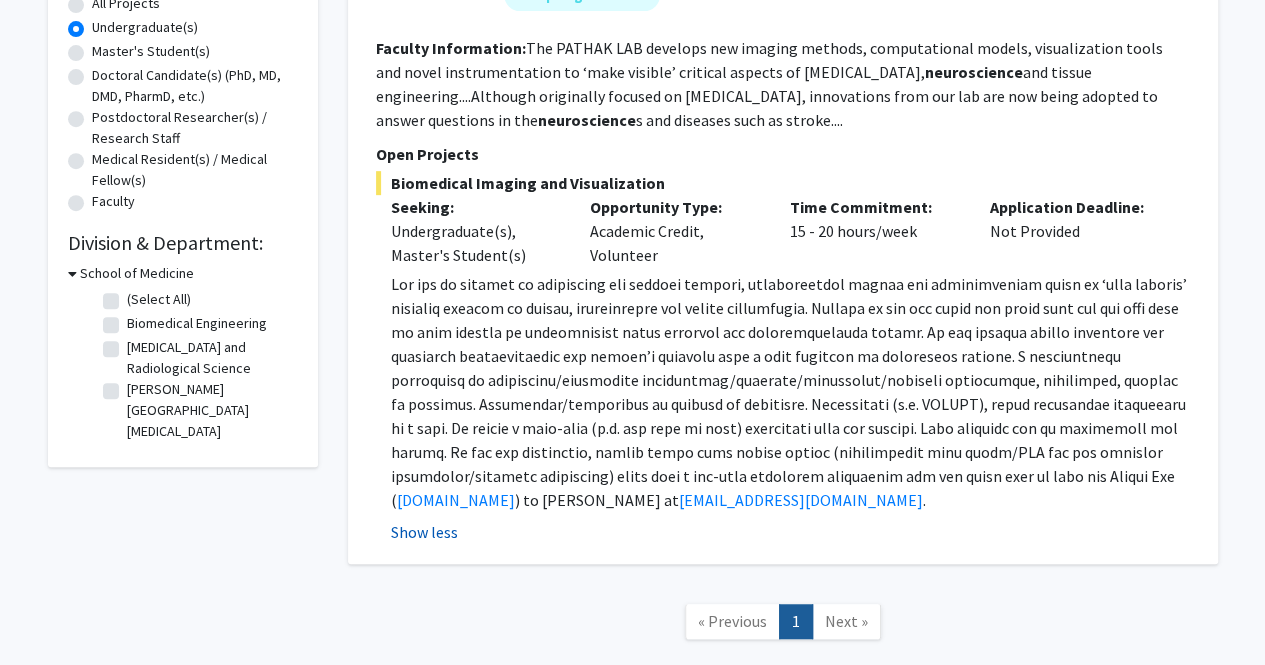 scroll, scrollTop: 0, scrollLeft: 0, axis: both 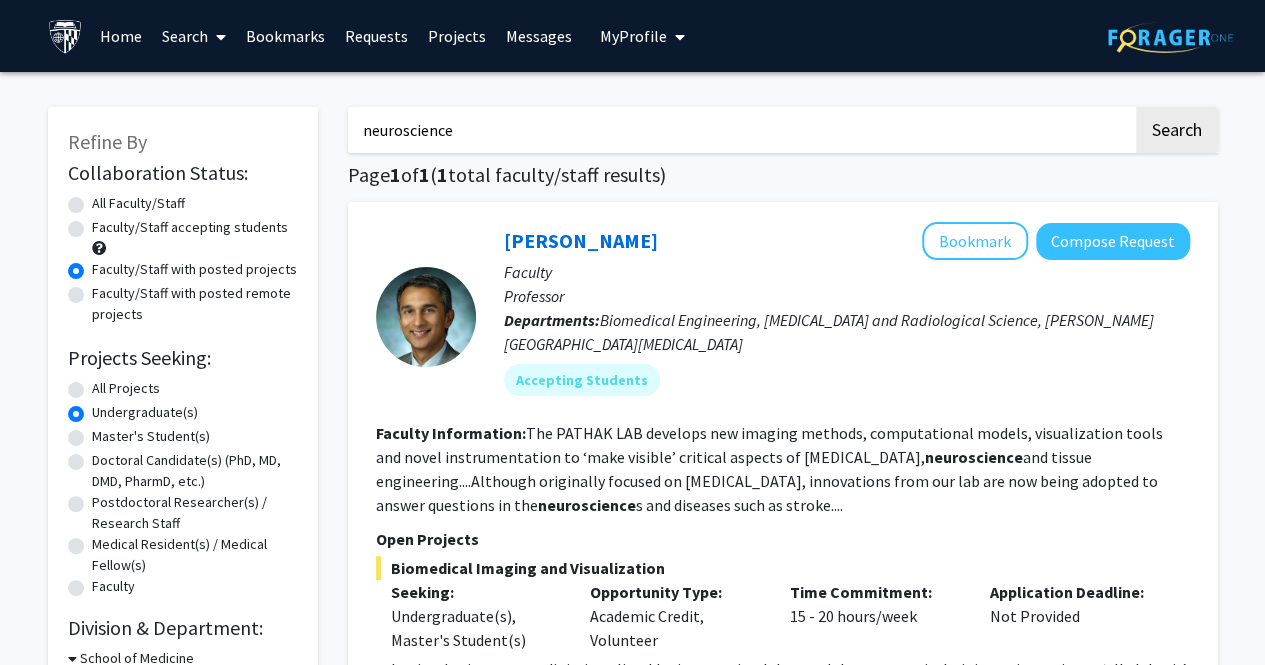 click on "neuroscience" at bounding box center (740, 130) 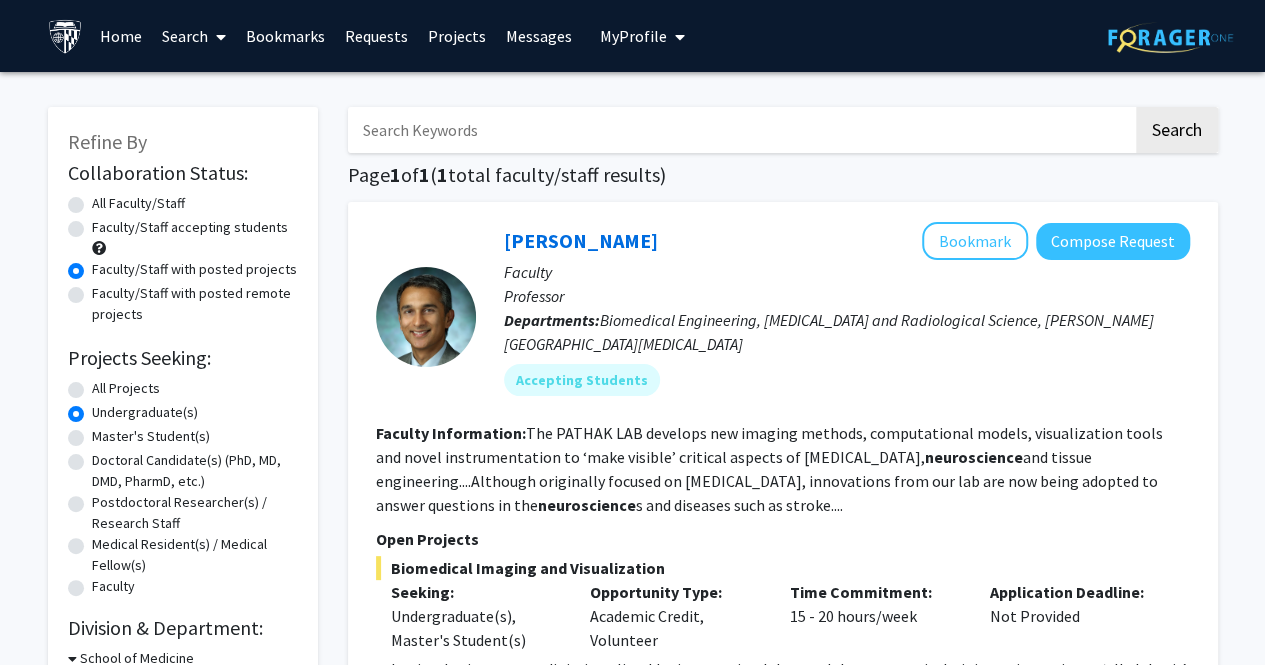 type 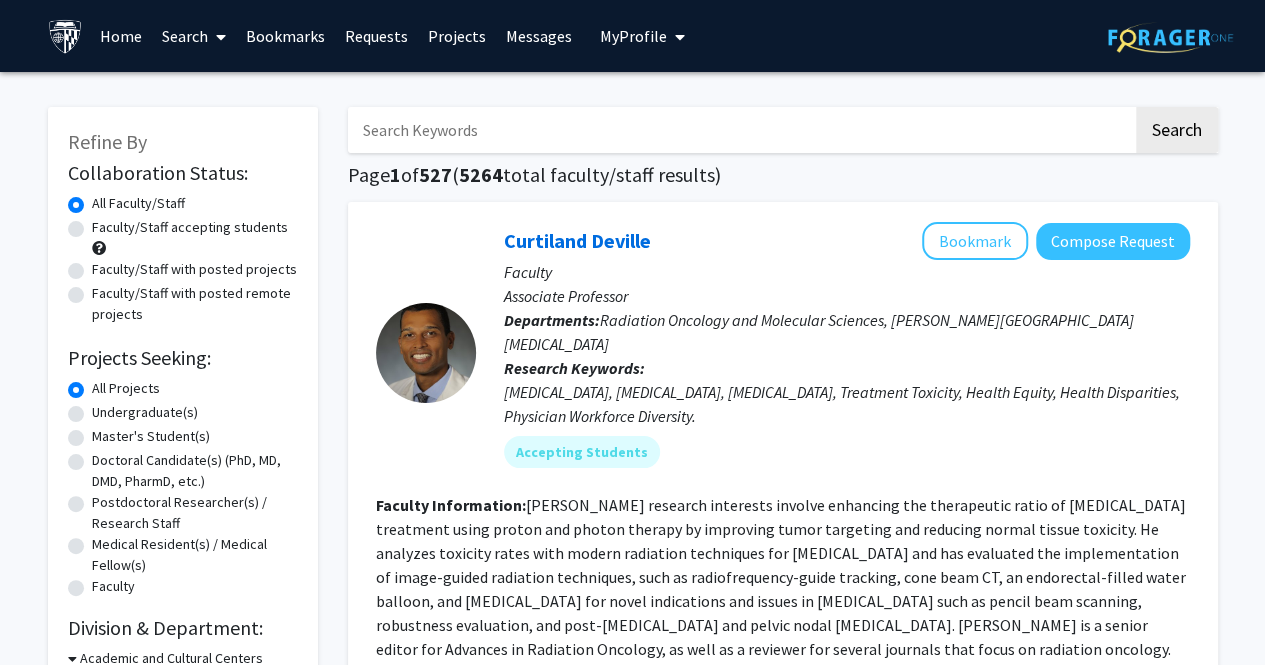 click on "Faculty/Staff with posted projects" 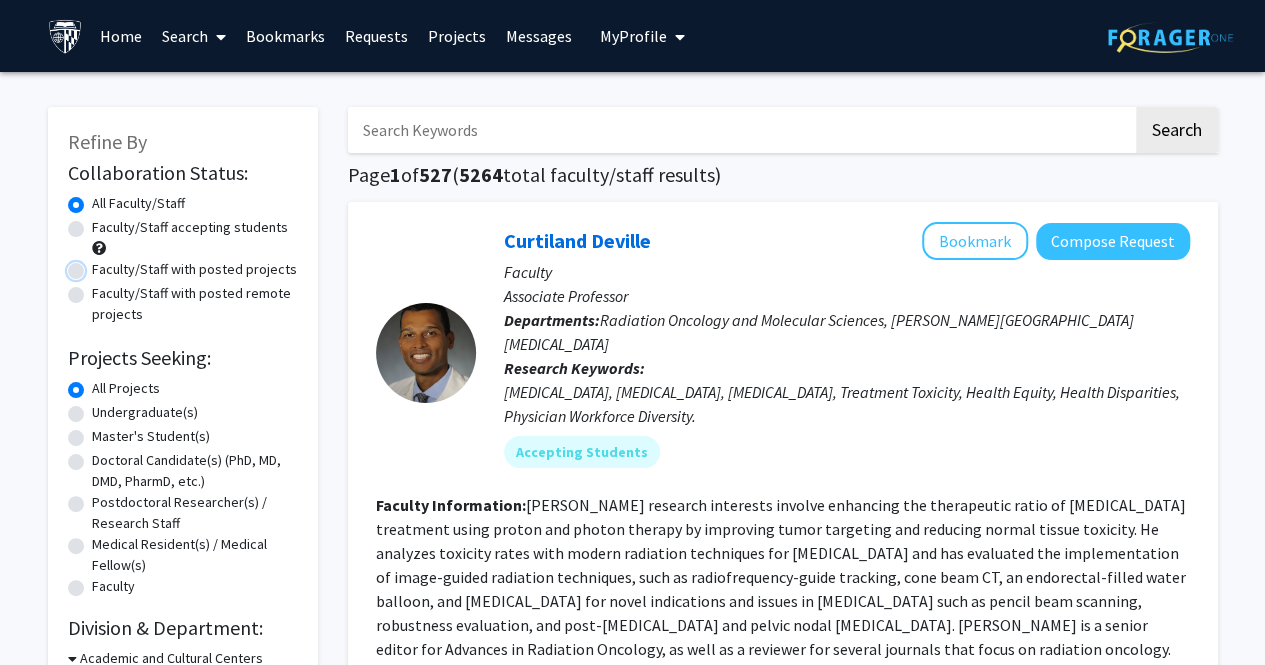 click on "Faculty/Staff with posted projects" at bounding box center (98, 265) 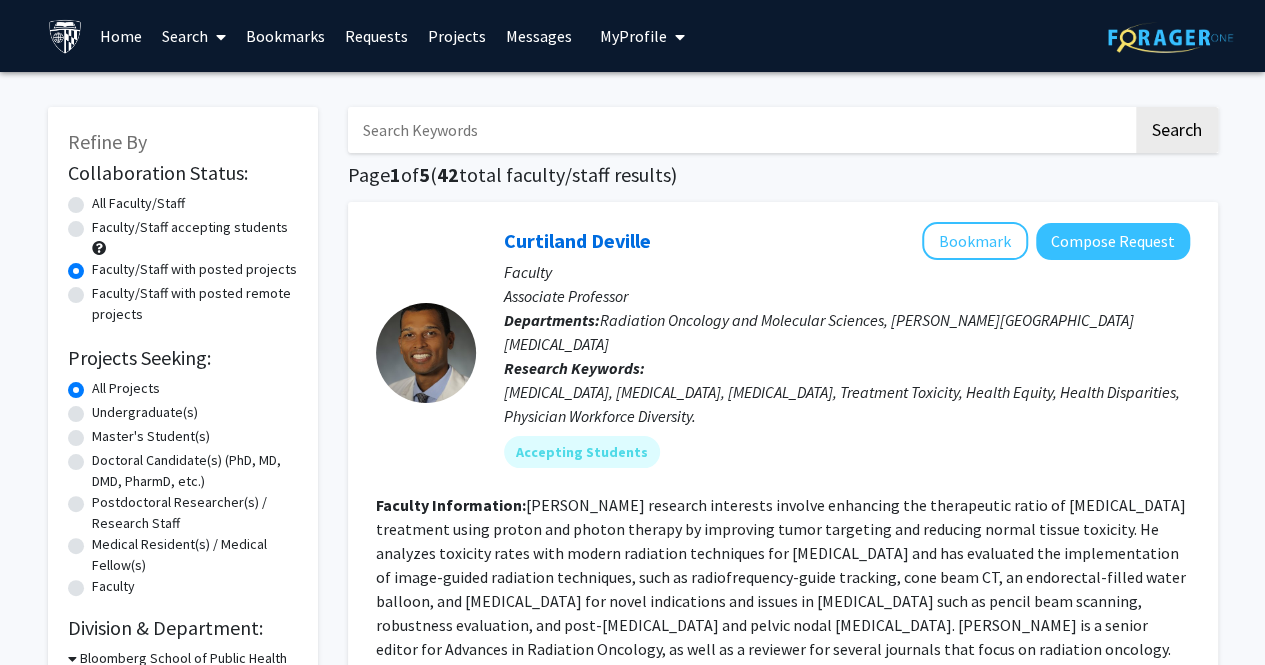 click on "Undergraduate(s)" 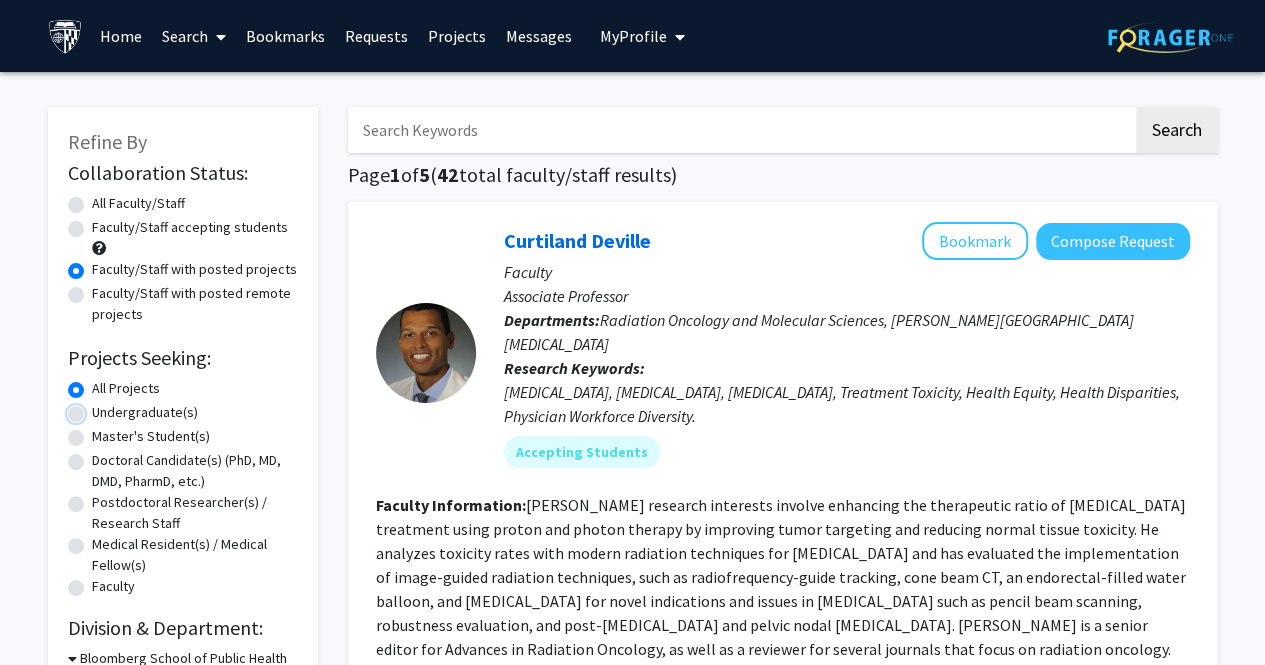 click on "Undergraduate(s)" at bounding box center [98, 408] 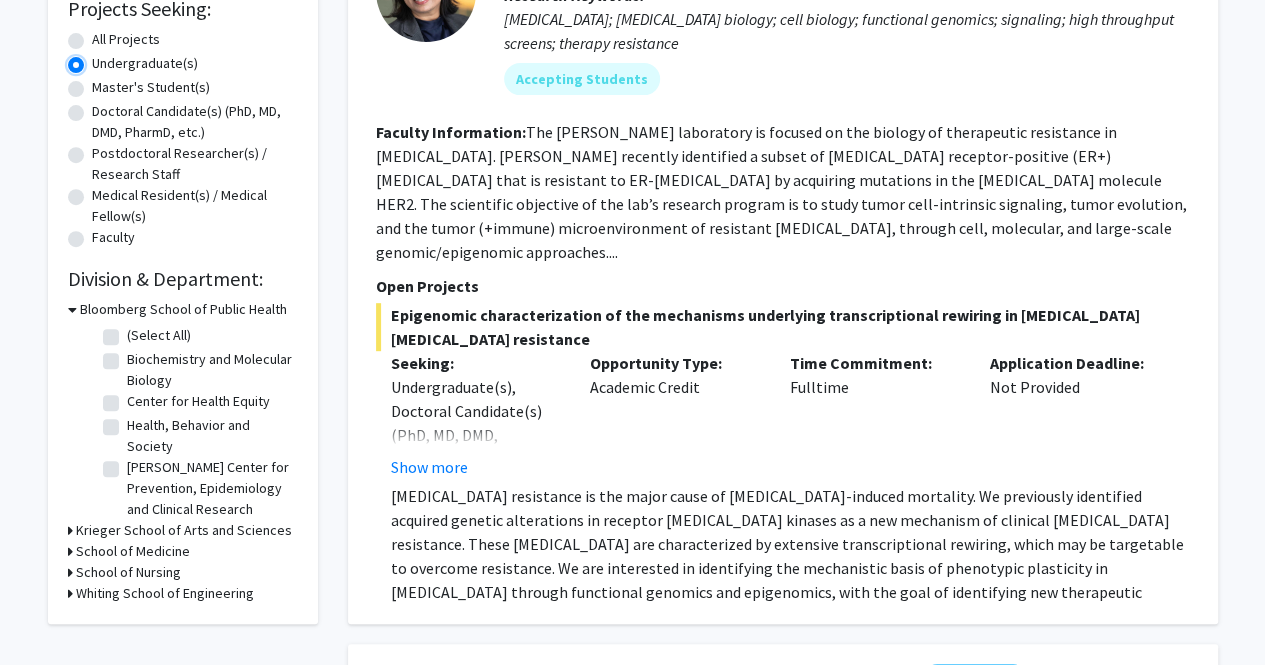 scroll, scrollTop: 350, scrollLeft: 0, axis: vertical 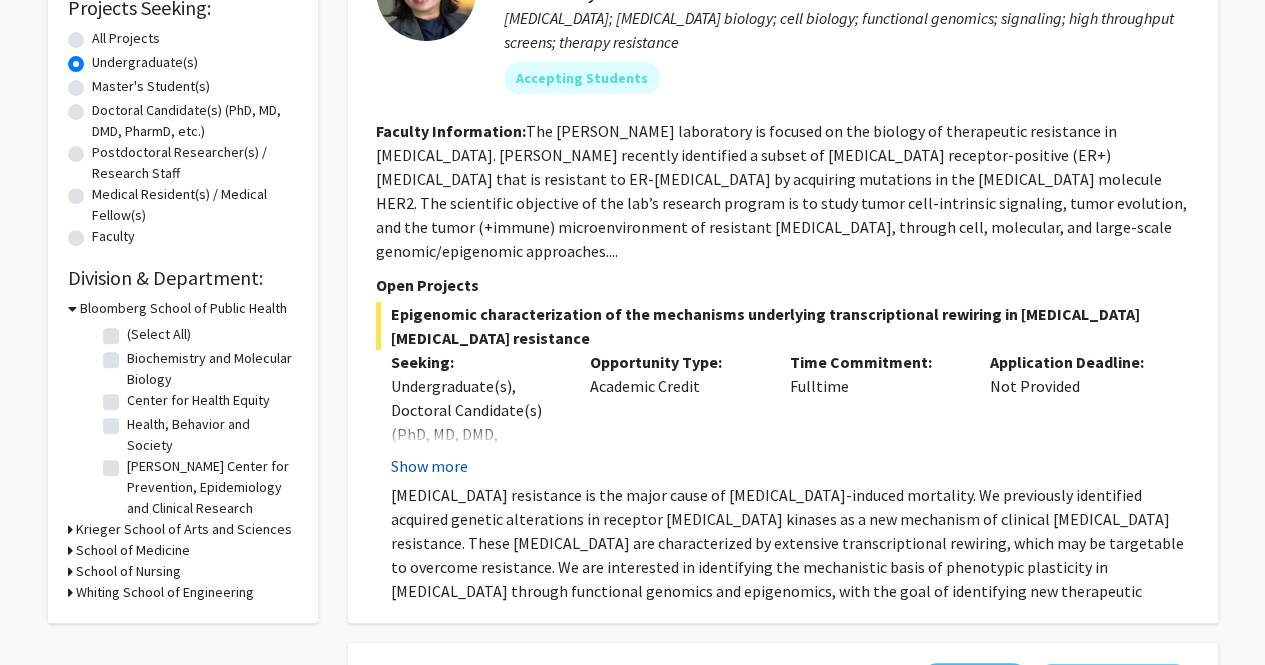 click on "Show more" 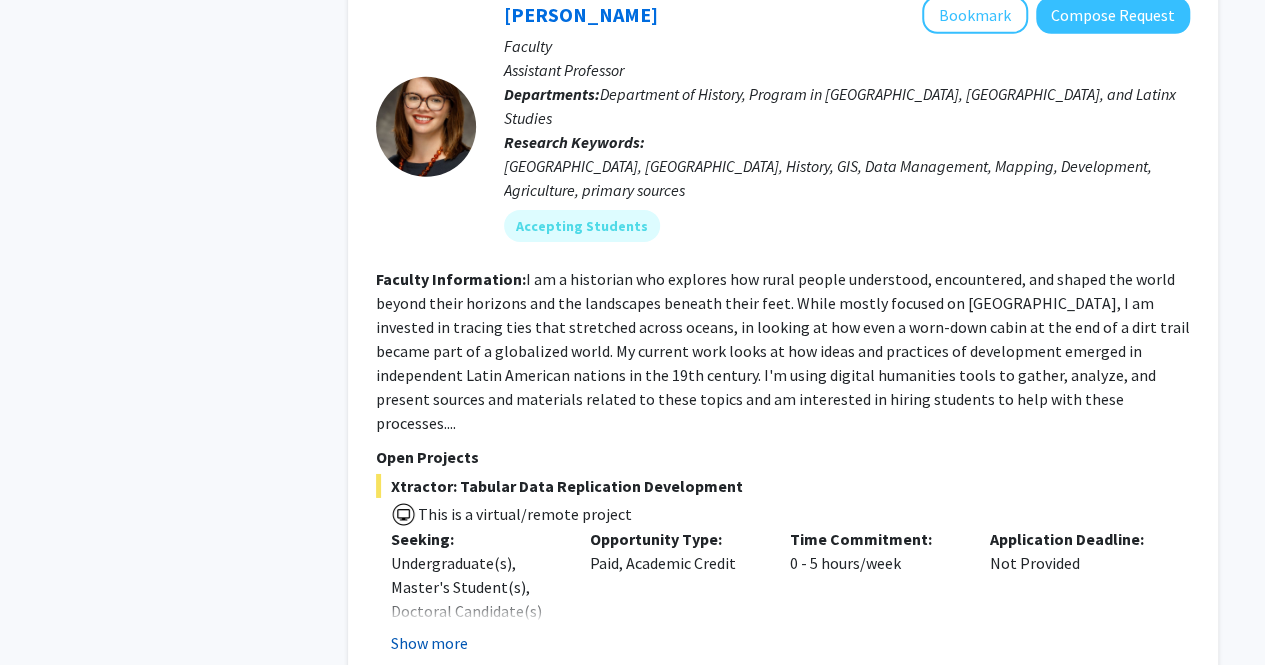 scroll, scrollTop: 3316, scrollLeft: 0, axis: vertical 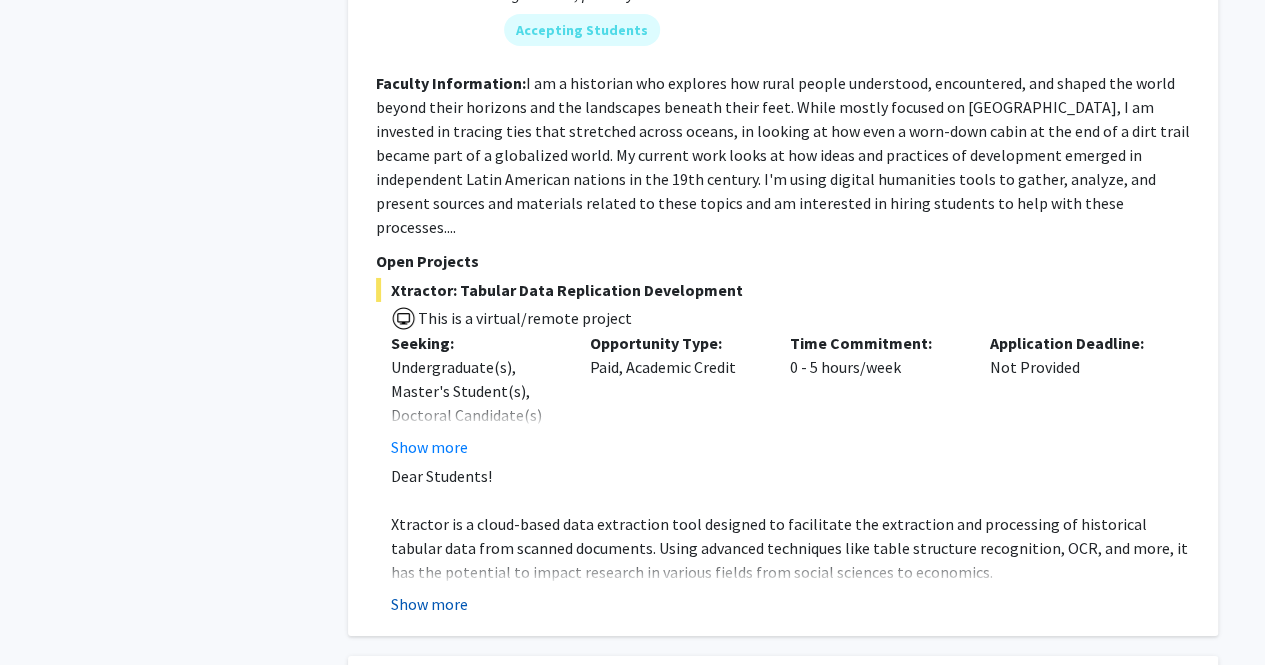 click on "Show more" 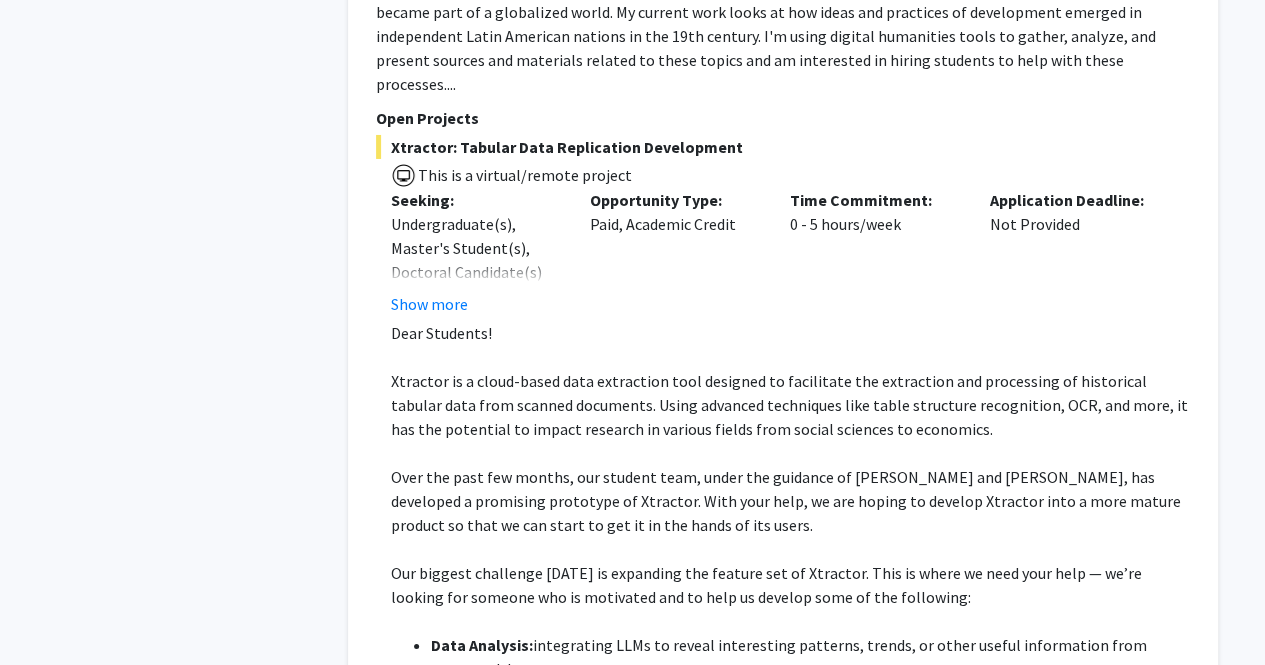 scroll, scrollTop: 3460, scrollLeft: 0, axis: vertical 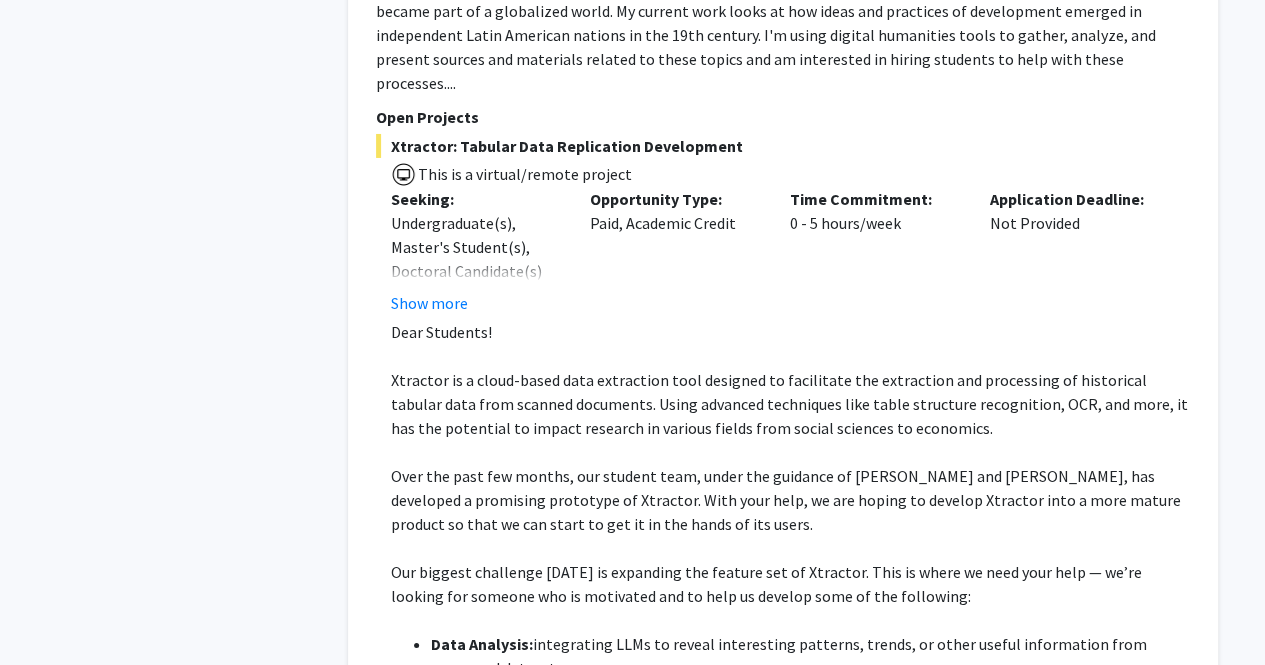 click on "Our biggest challenge [DATE] is expanding the feature set of Xtractor. This is where we need your help — we’re looking for someone who is motivated and to help us develop some of the following:" 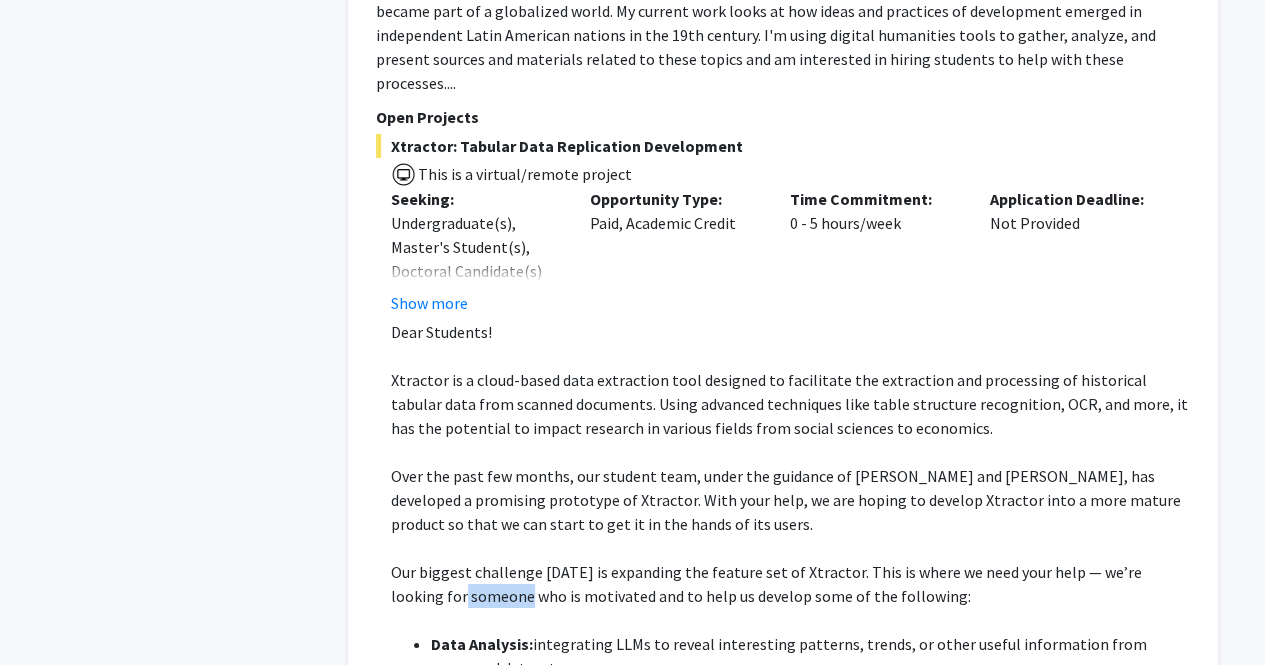 click on "Our biggest challenge [DATE] is expanding the feature set of Xtractor. This is where we need your help — we’re looking for someone who is motivated and to help us develop some of the following:" 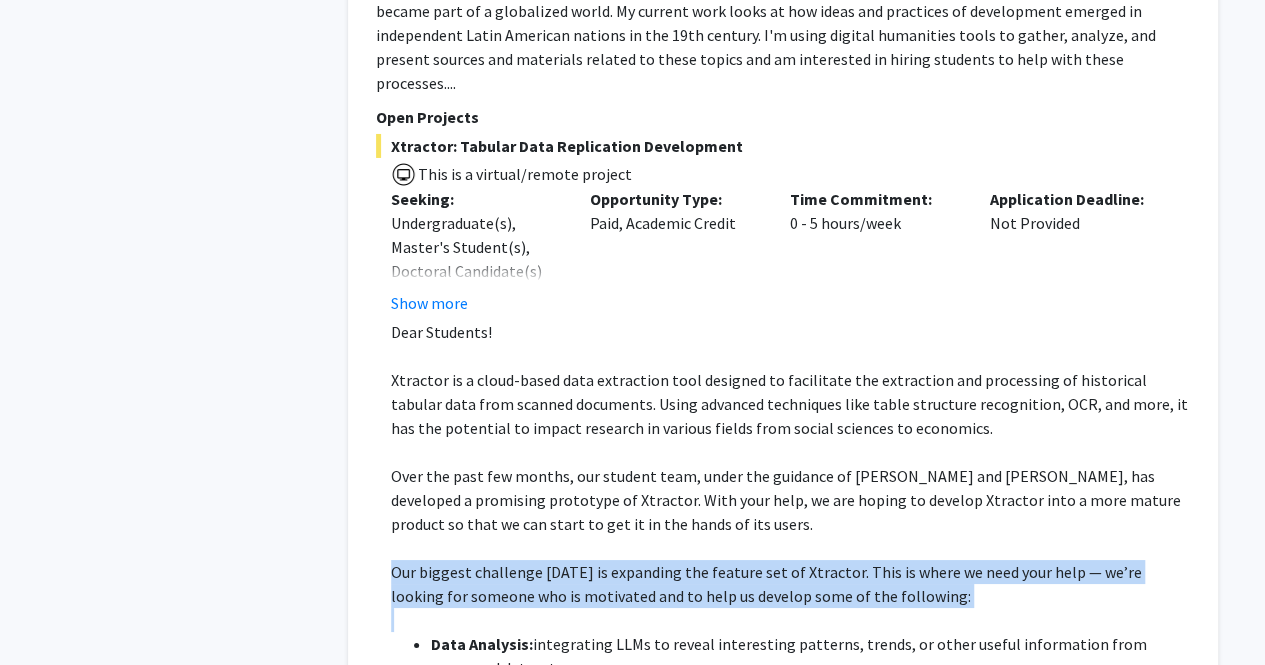 click on "Our biggest challenge [DATE] is expanding the feature set of Xtractor. This is where we need your help — we’re looking for someone who is motivated and to help us develop some of the following:" 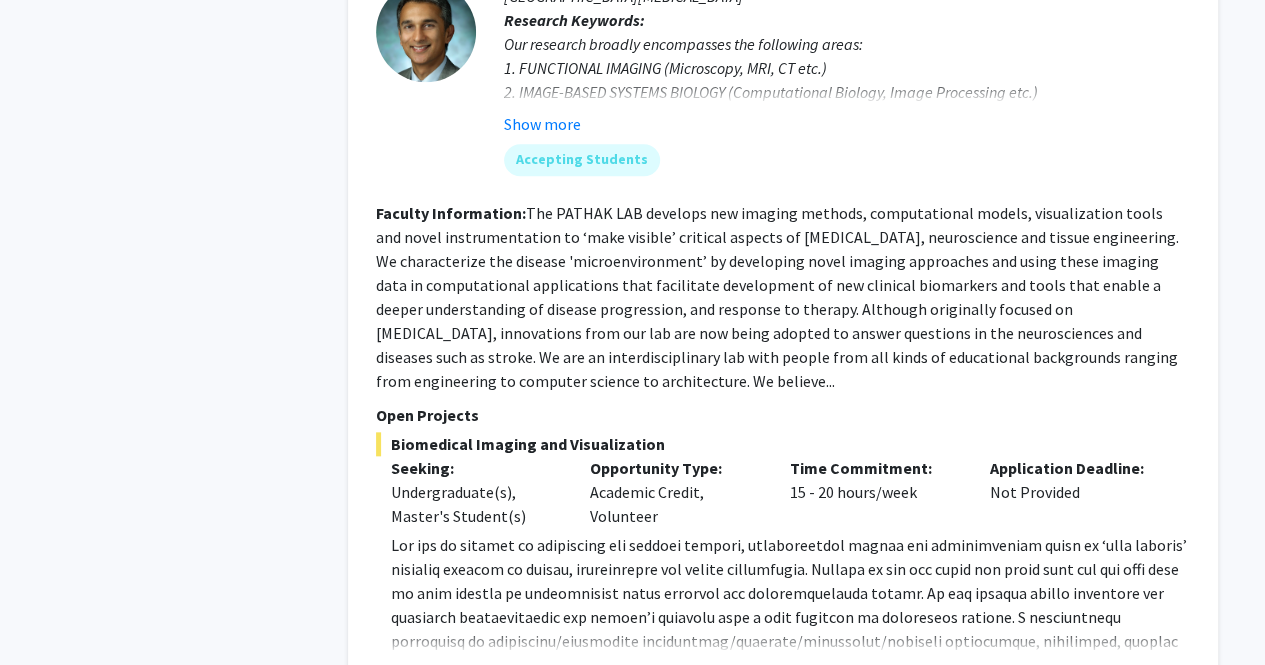 scroll, scrollTop: 4677, scrollLeft: 0, axis: vertical 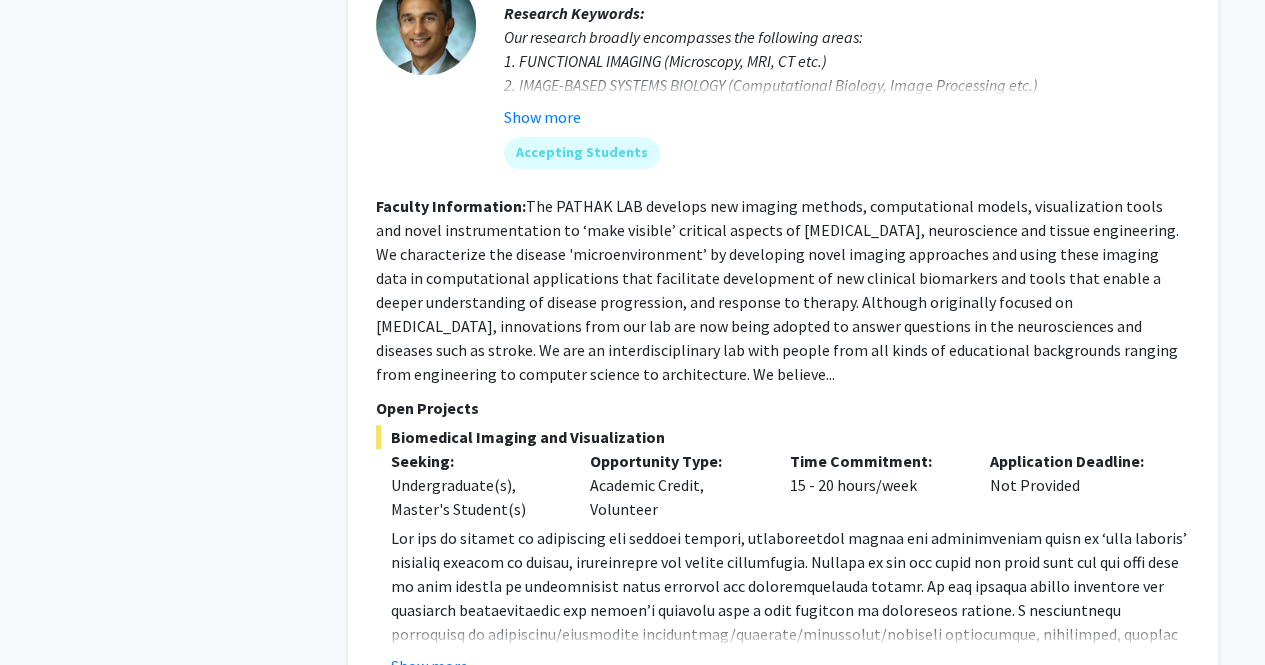 click on "[PERSON_NAME]   Bookmark
Compose Request  Faculty Professor  Departments:  Biomedical Engineering, [MEDICAL_DATA] and Radiological Science, [PERSON_NAME][GEOGRAPHIC_DATA][MEDICAL_DATA] Research Keywords:  Our research broadly encompasses the following areas: 1. FUNCTIONAL IMAGING (Microscopy, MRI, CT etc.) 2. IMAGE-BASED SYSTEMS BIOLOGY (Computational Biology, Image Processing etc.) 4. VISUALIZATION AND COMPUTATIONAL TOOLS (Data Visualization etc.) 5. MINIATURIZED INSTRUMENTATION DEVELOPMENT (Building miniature microscopes etc.)... Show more Accepting Students Faculty Information:  Open Projects  Biomedical Imaging and Visualization  Seeking: Undergraduate(s), Master's Student(s) Opportunity Type:  Academic Credit, Volunteer  Time Commitment:  15 - 20 hours/week  Application Deadline:  Not Provided  [DOMAIN_NAME] ) to [PERSON_NAME] at  [EMAIL_ADDRESS][DOMAIN_NAME] .  Show more" 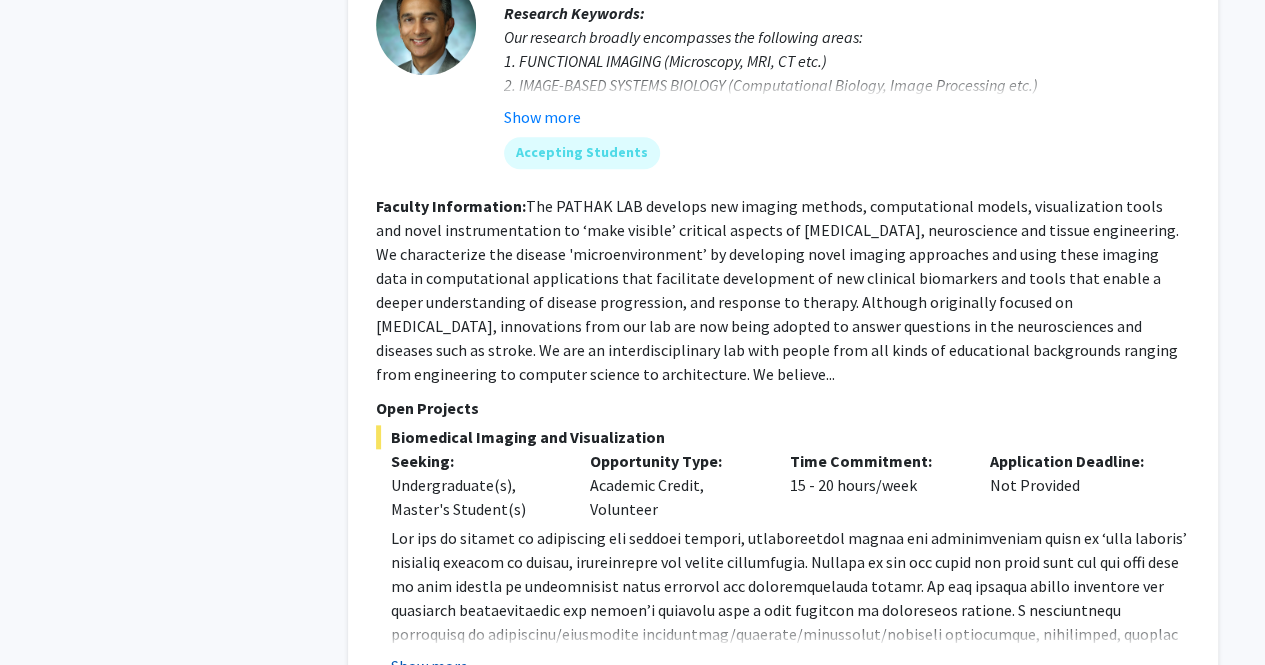 click on "Show more" 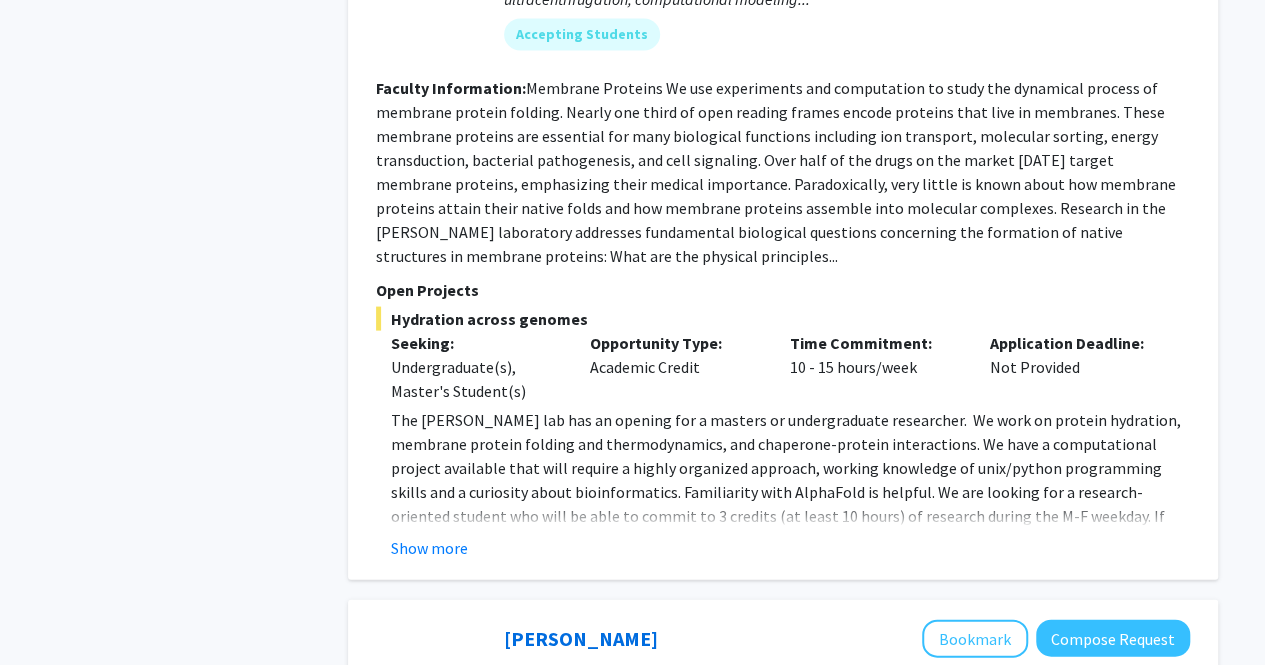scroll, scrollTop: 5736, scrollLeft: 0, axis: vertical 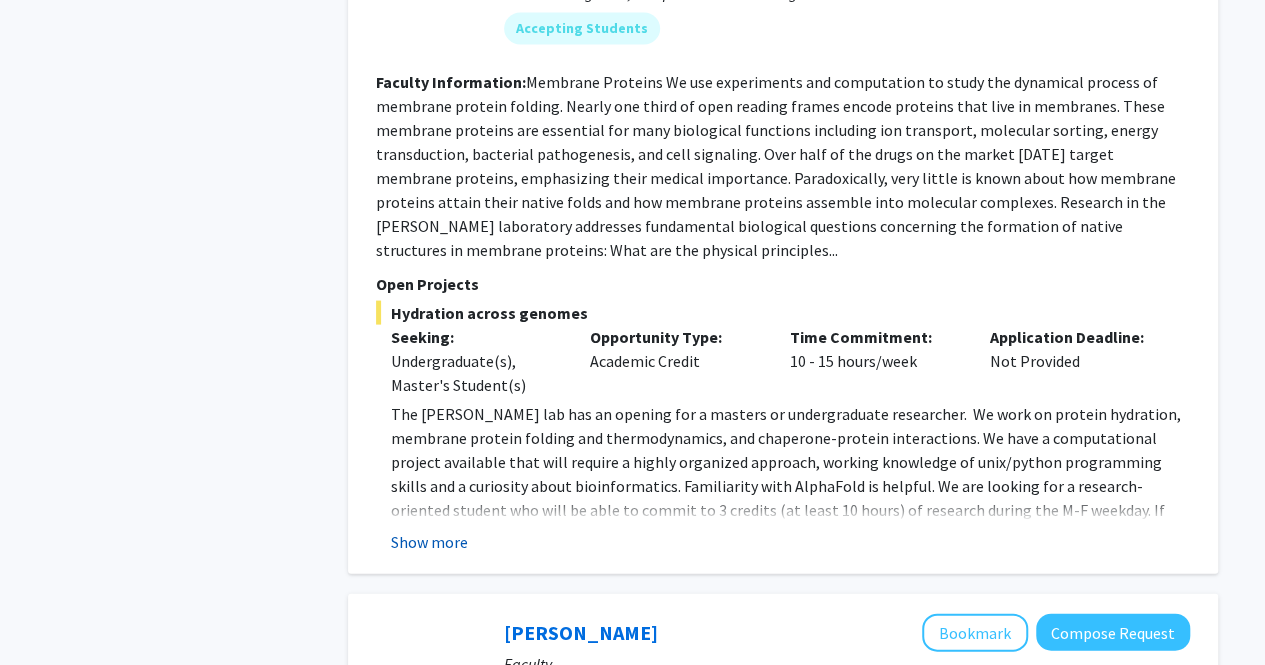 click on "Show more" 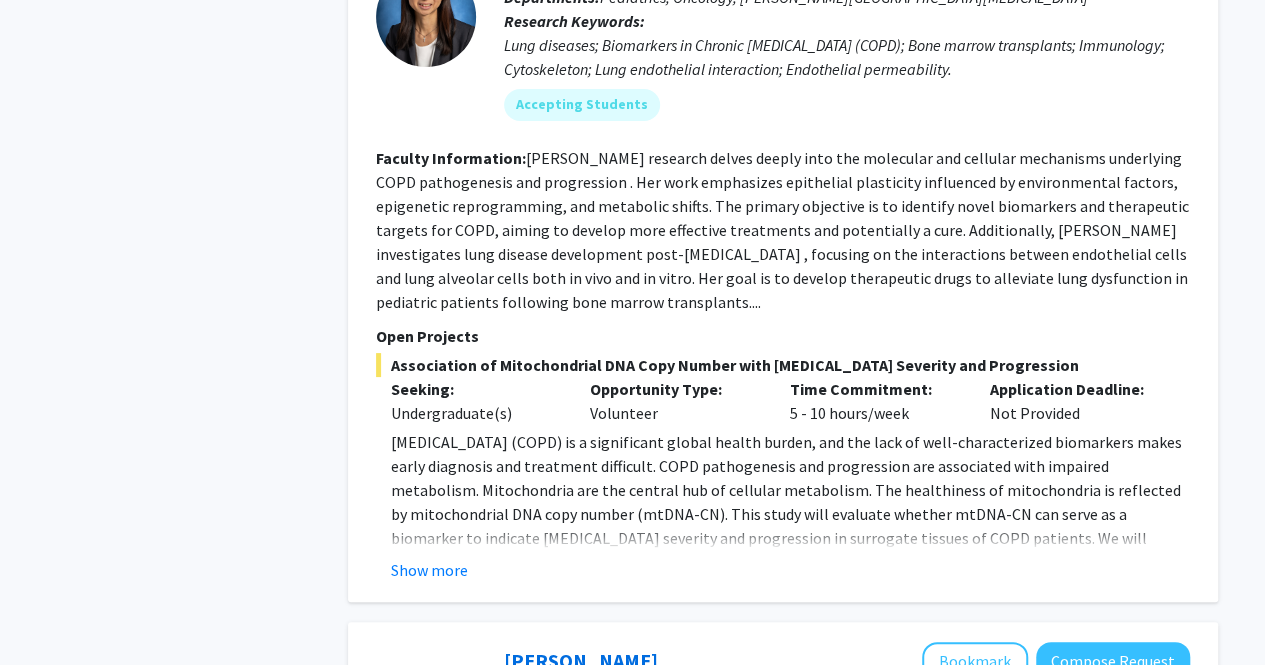 scroll, scrollTop: 7613, scrollLeft: 0, axis: vertical 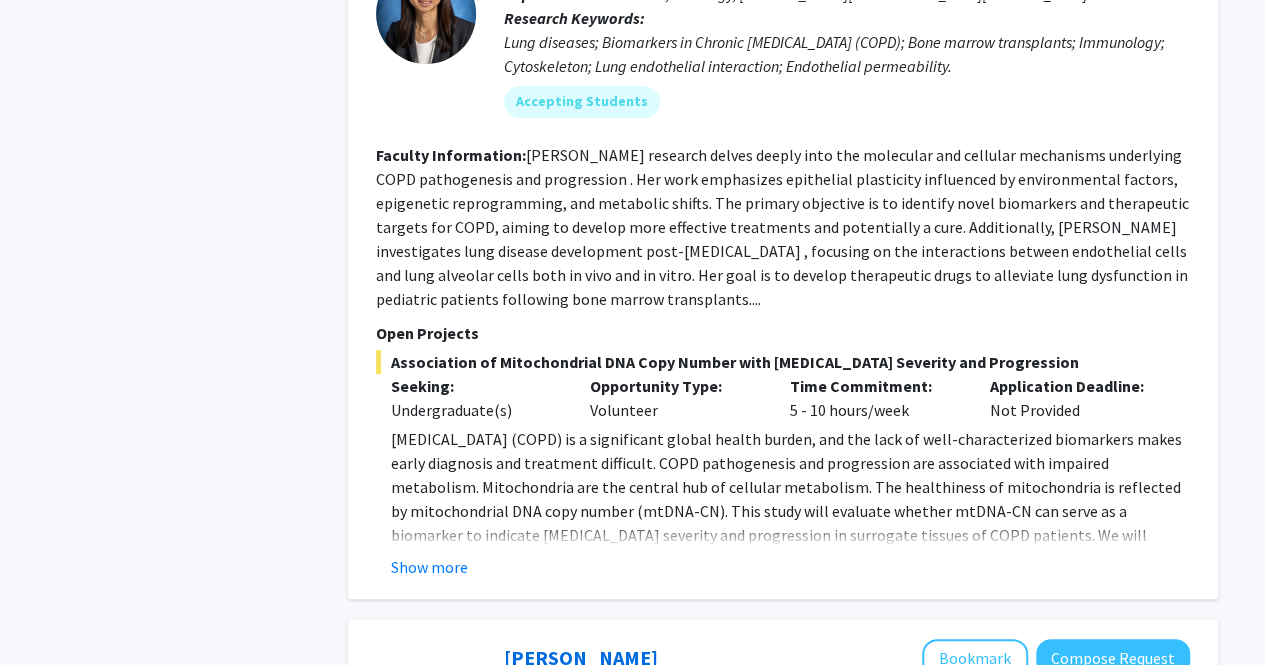 click on "Show more" 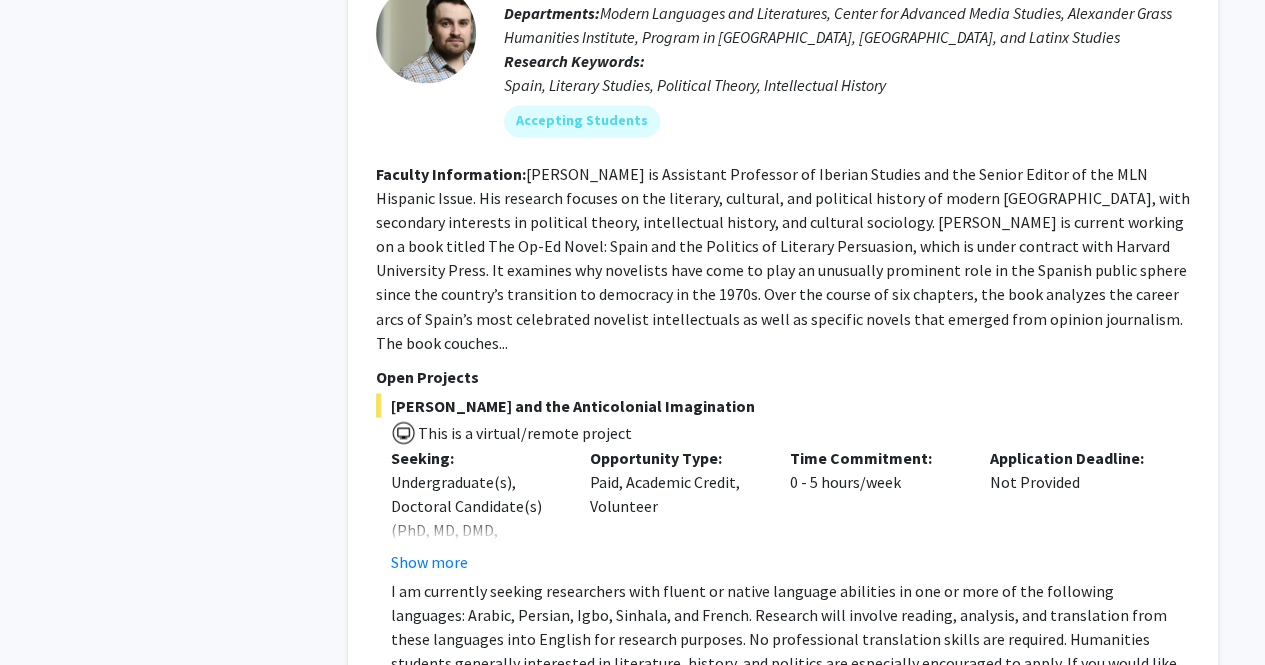 scroll, scrollTop: 9250, scrollLeft: 0, axis: vertical 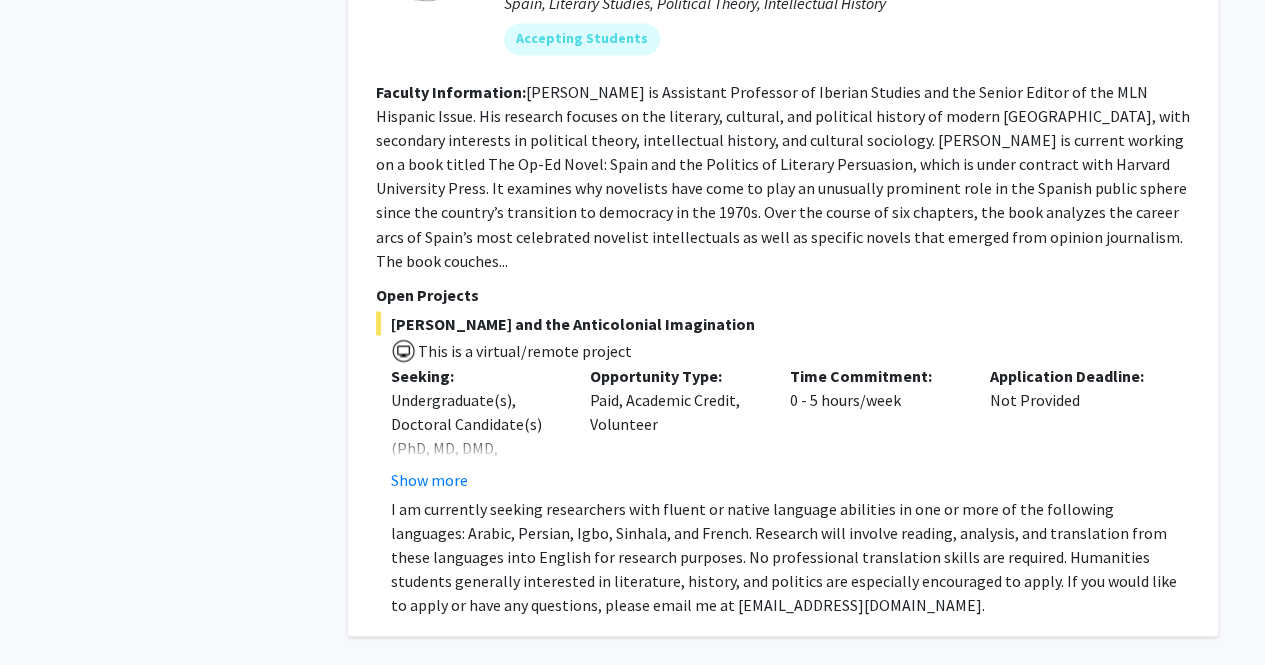 click on "2" 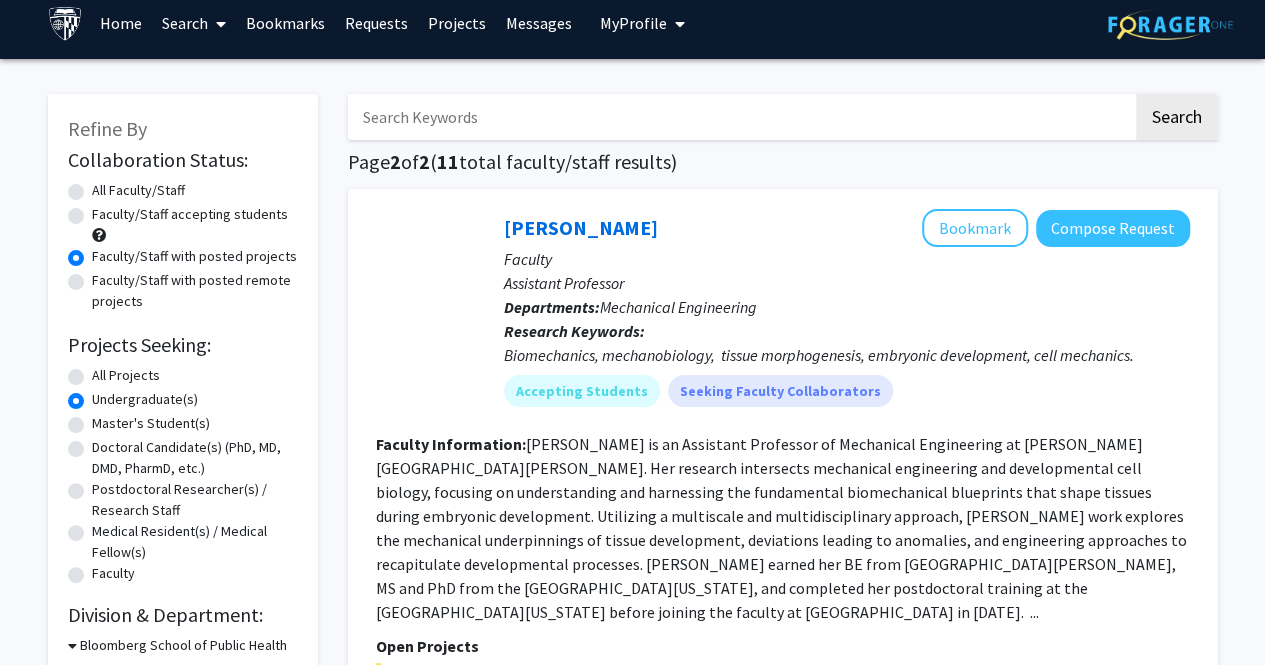 scroll, scrollTop: 0, scrollLeft: 0, axis: both 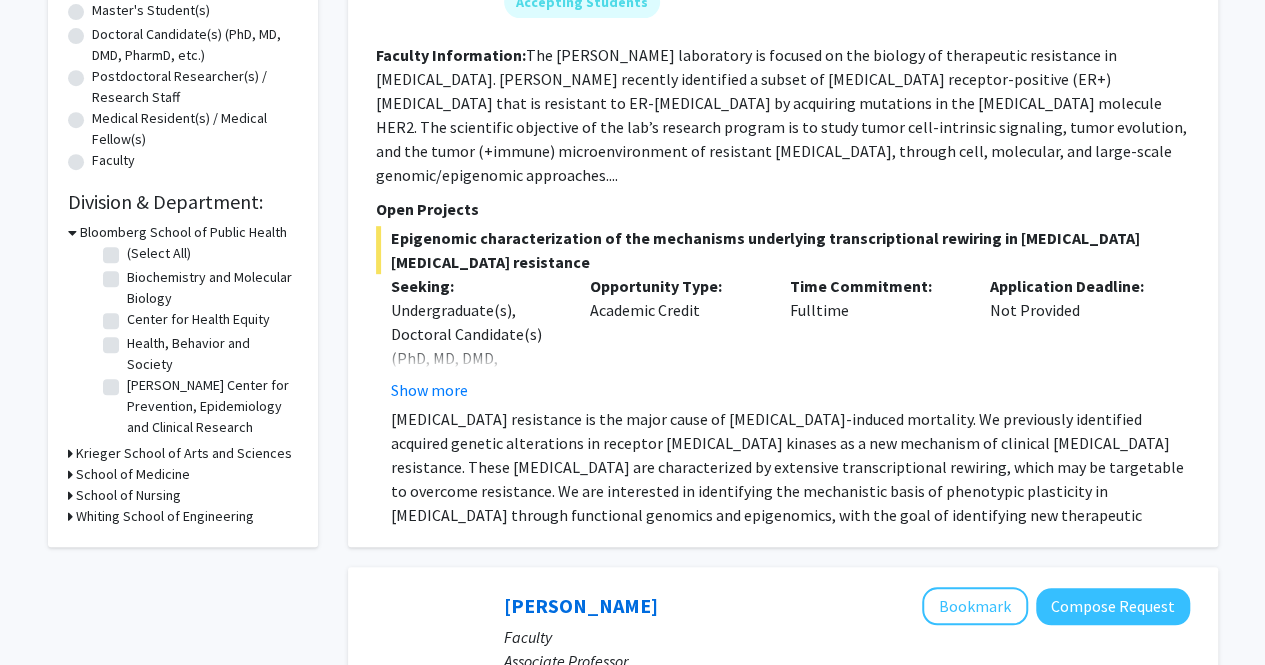 click on "Krieger School of Arts and Sciences" at bounding box center [184, 453] 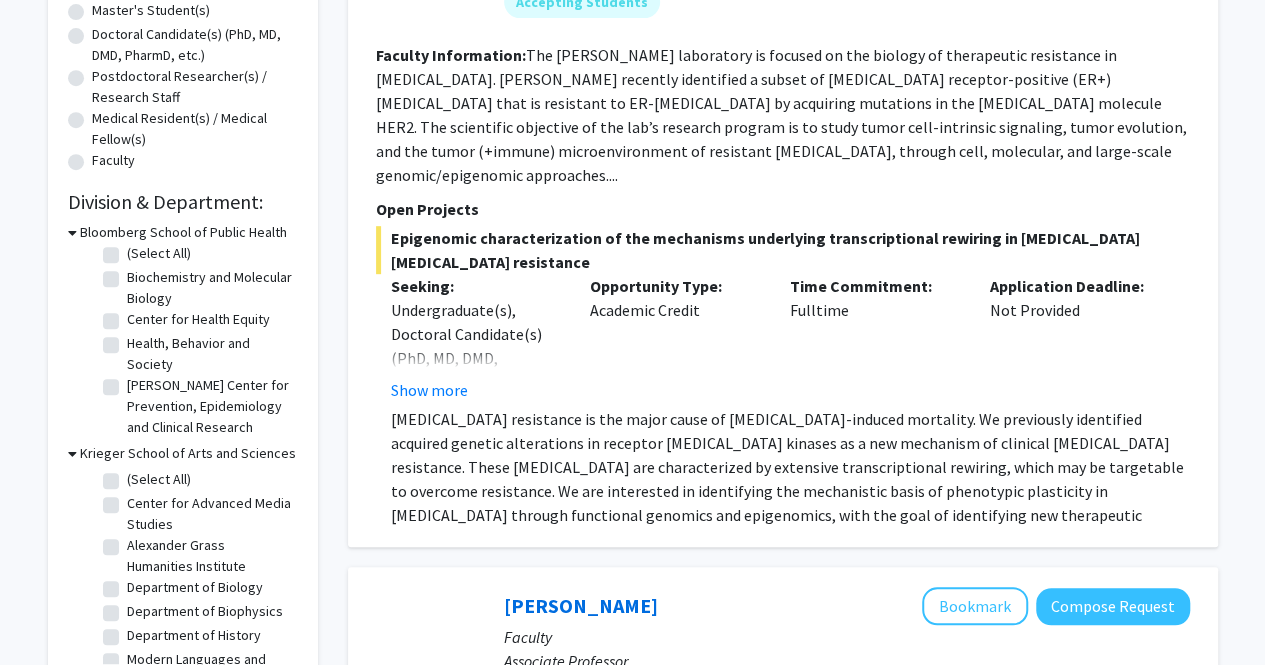 click on "Bloomberg School of Public Health" at bounding box center [183, 232] 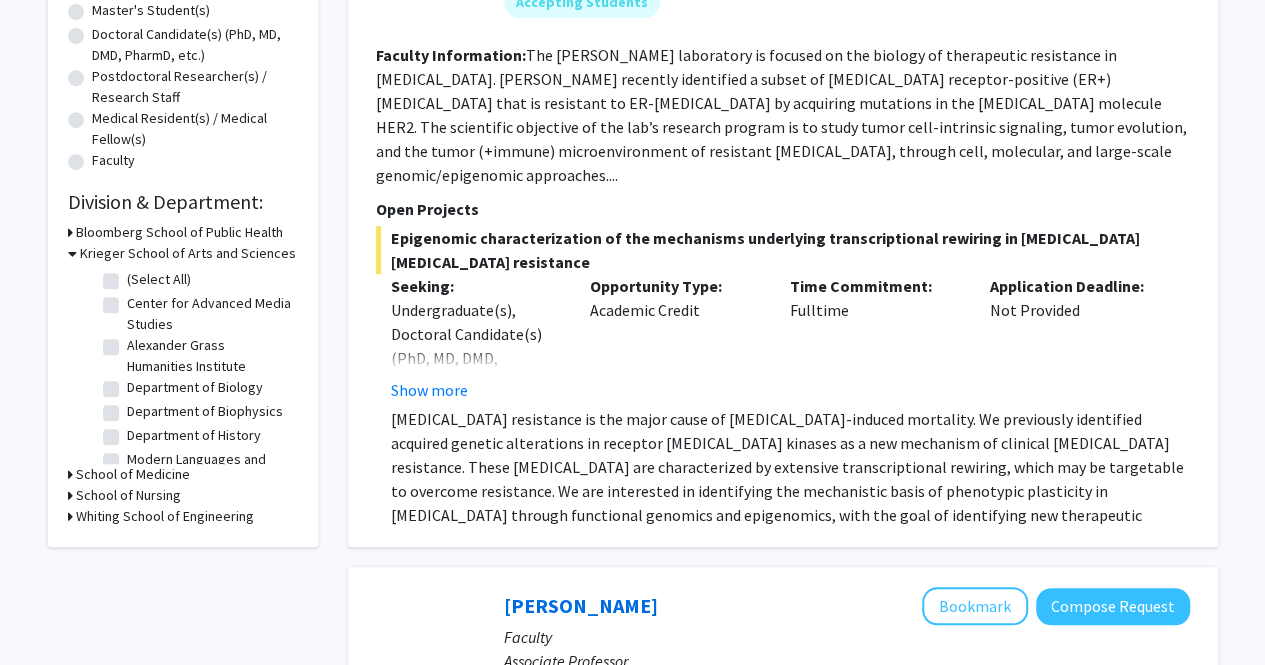 click on "(Select All)" 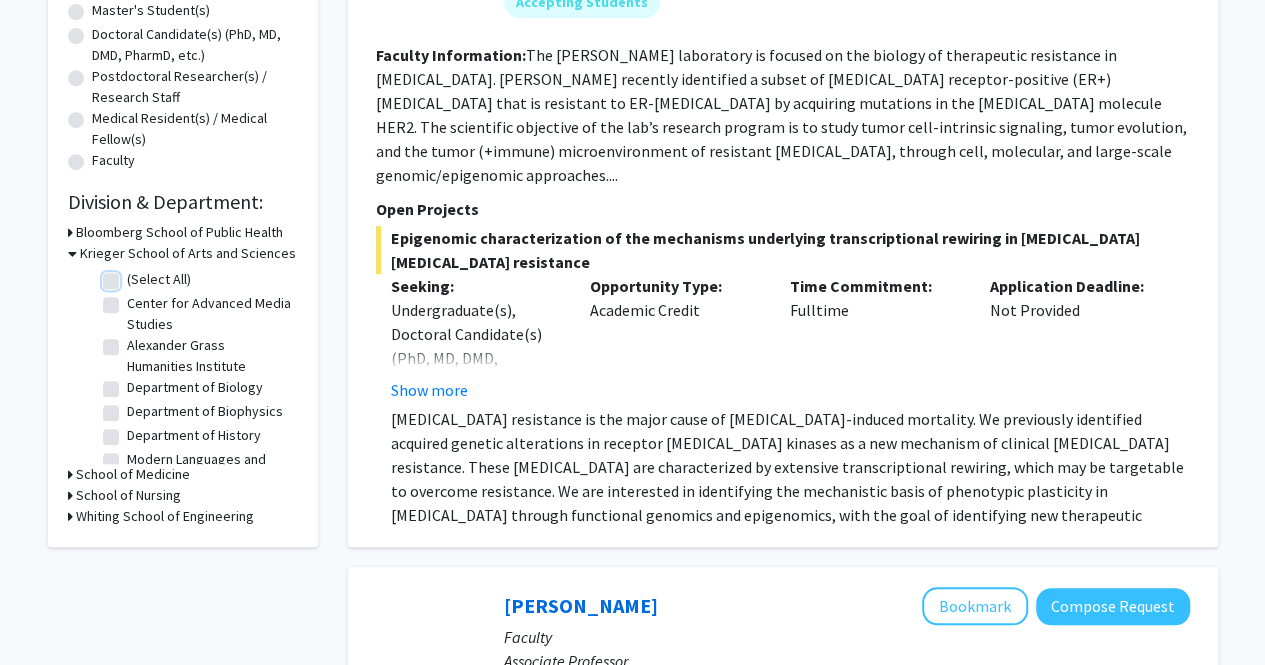 click on "(Select All)" at bounding box center (133, 275) 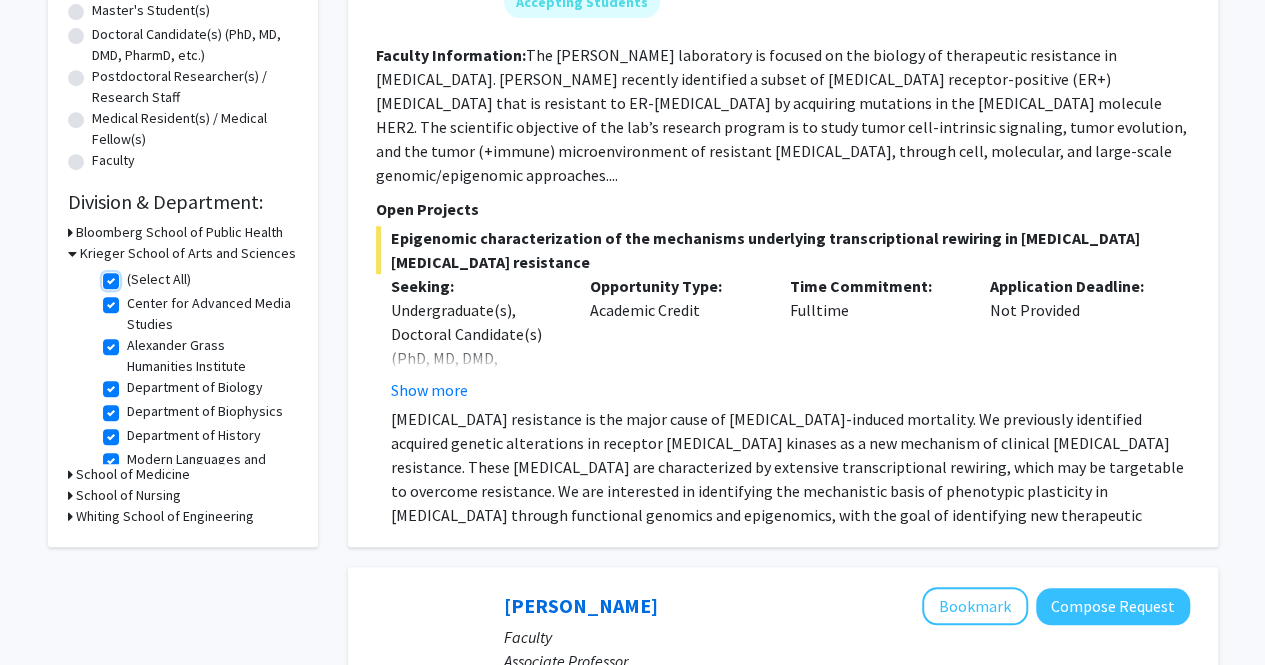 checkbox on "true" 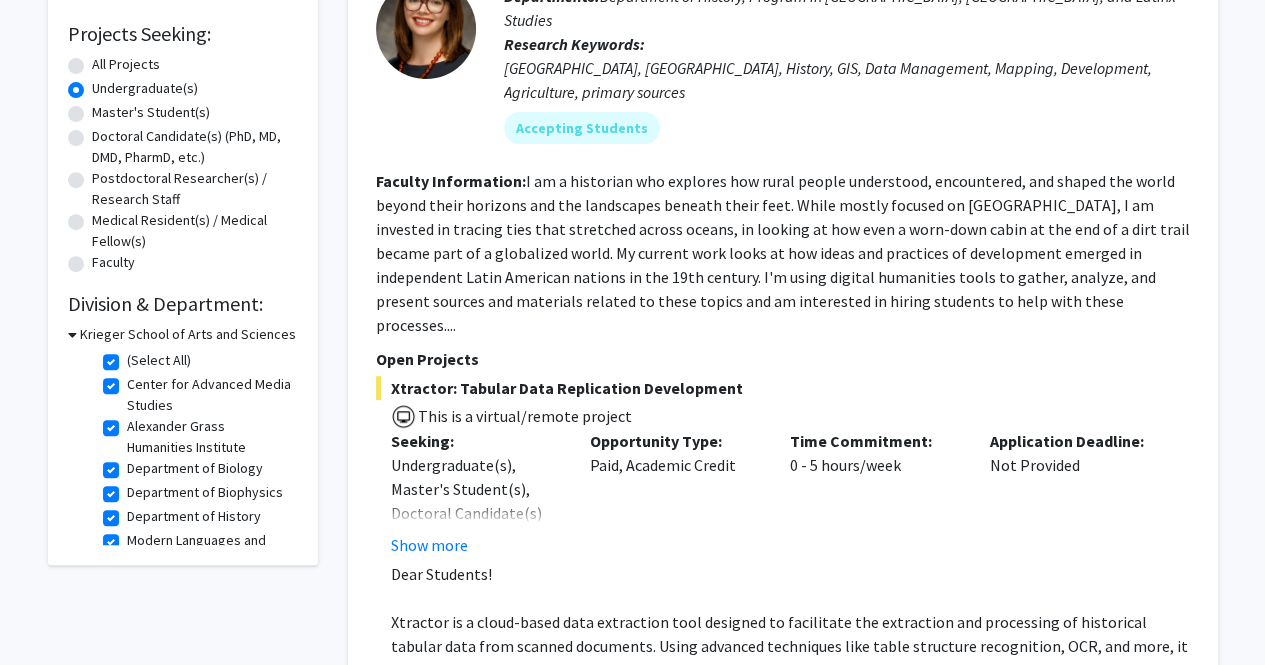 scroll, scrollTop: 325, scrollLeft: 0, axis: vertical 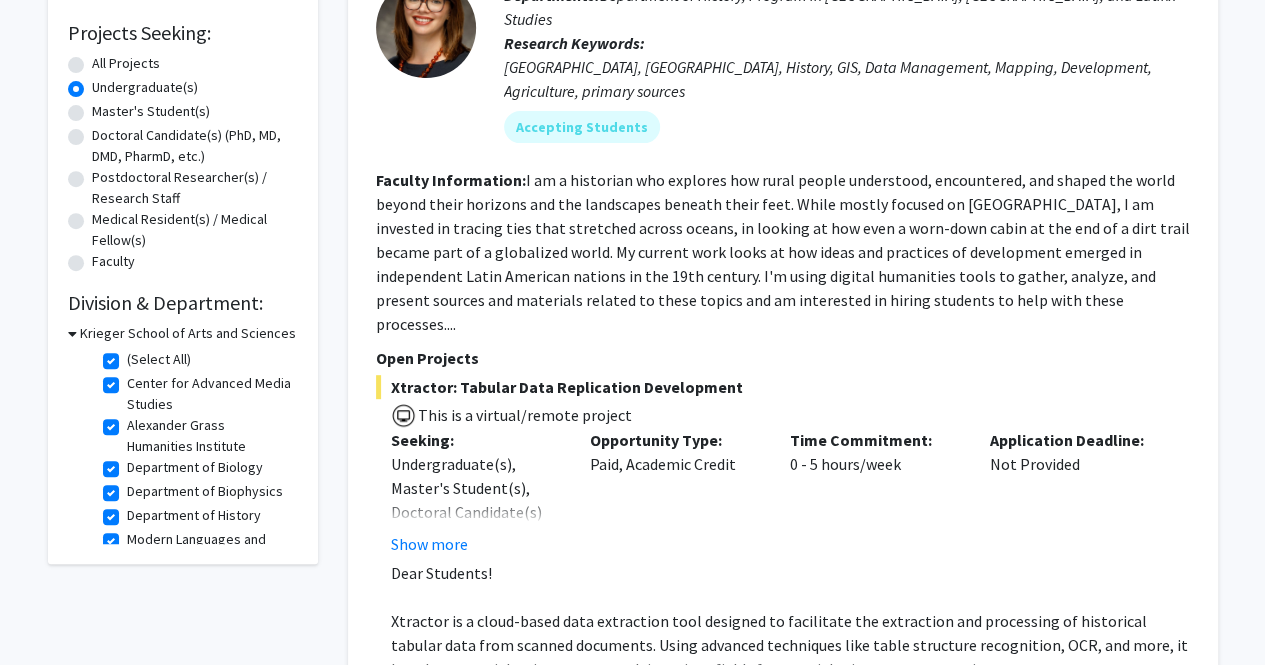 click on "All Projects" 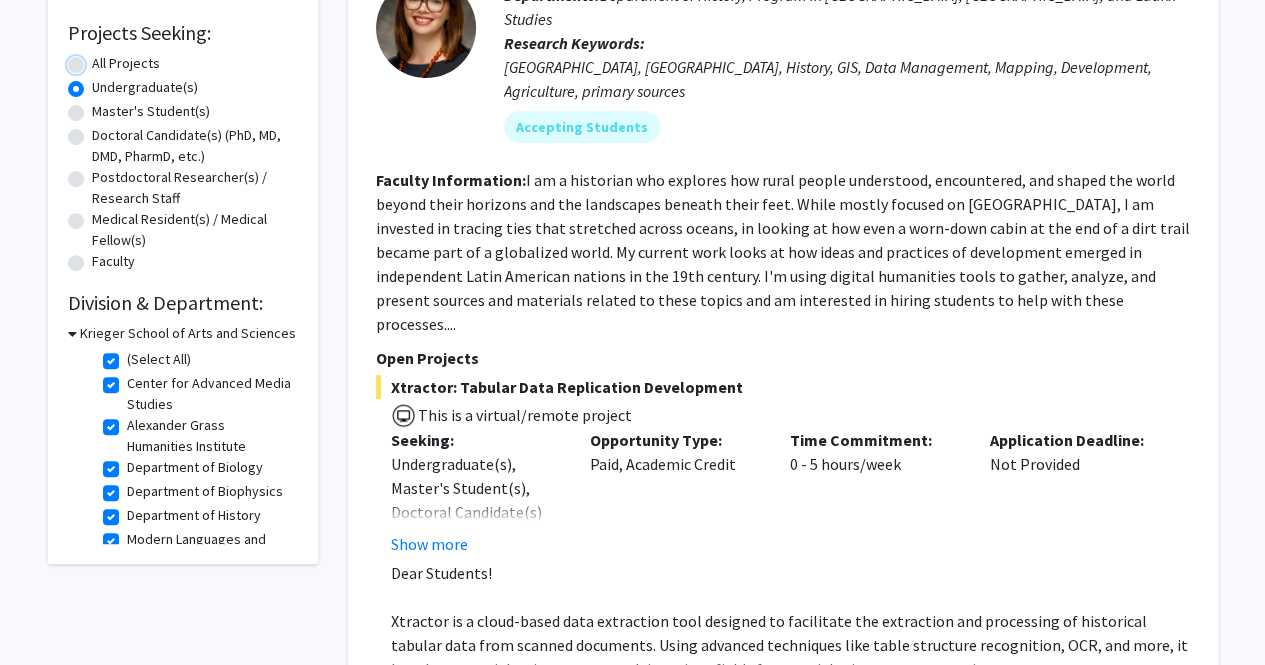 click on "All Projects" at bounding box center (98, 59) 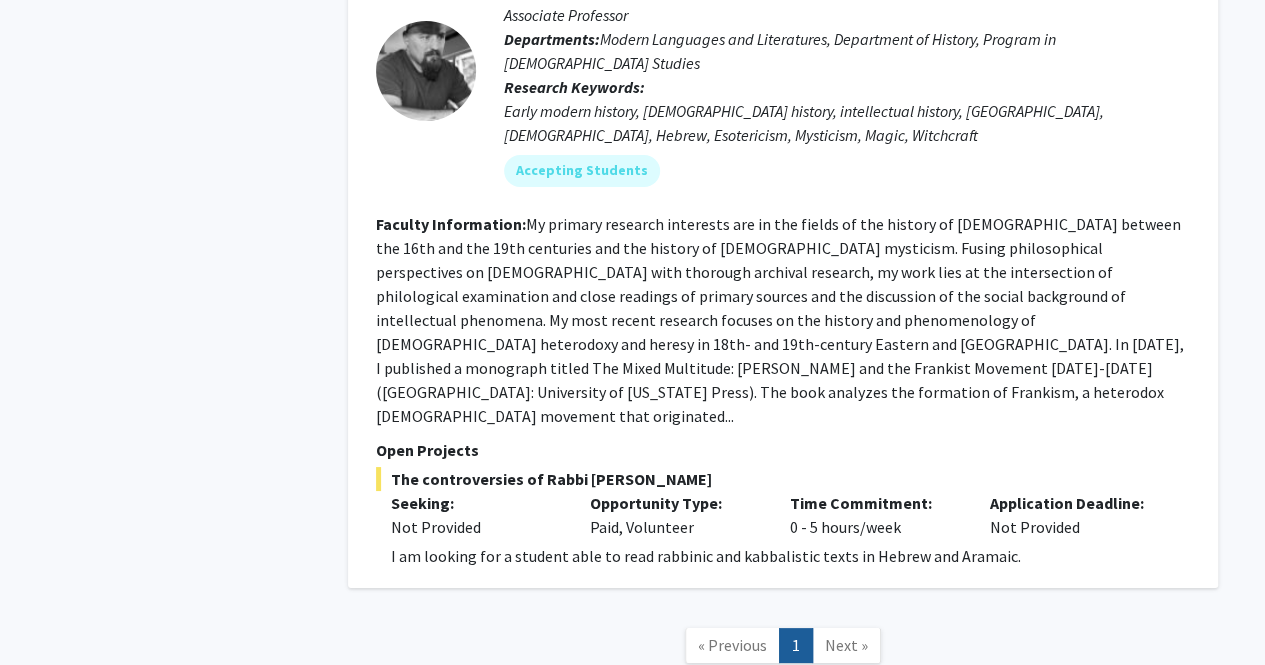 scroll, scrollTop: 3602, scrollLeft: 0, axis: vertical 